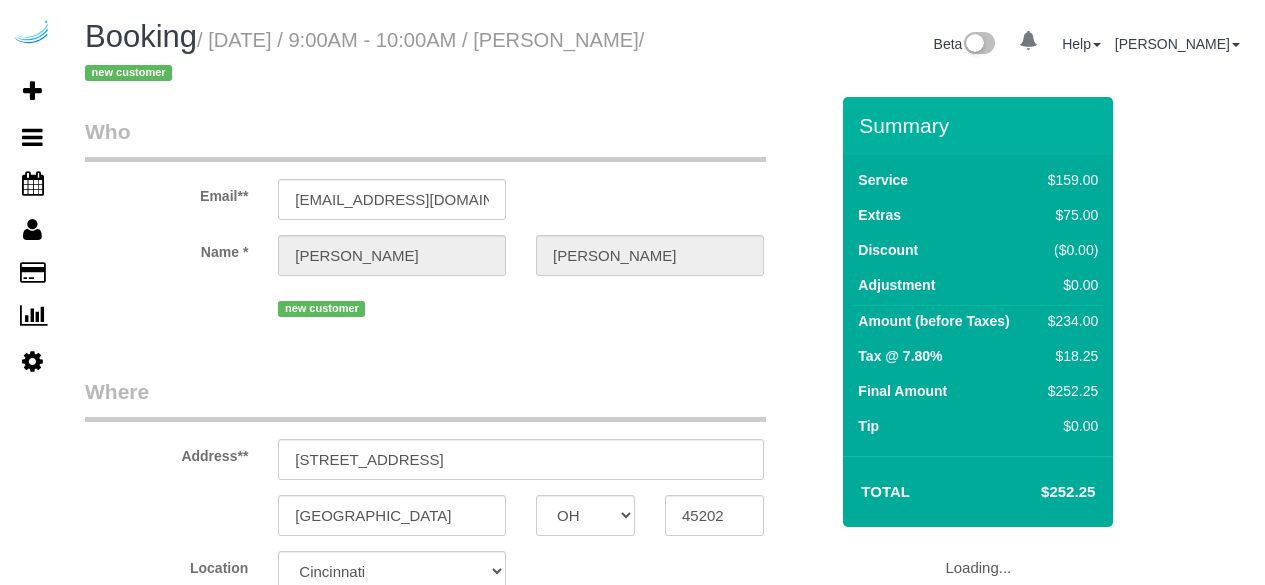 select on "OH" 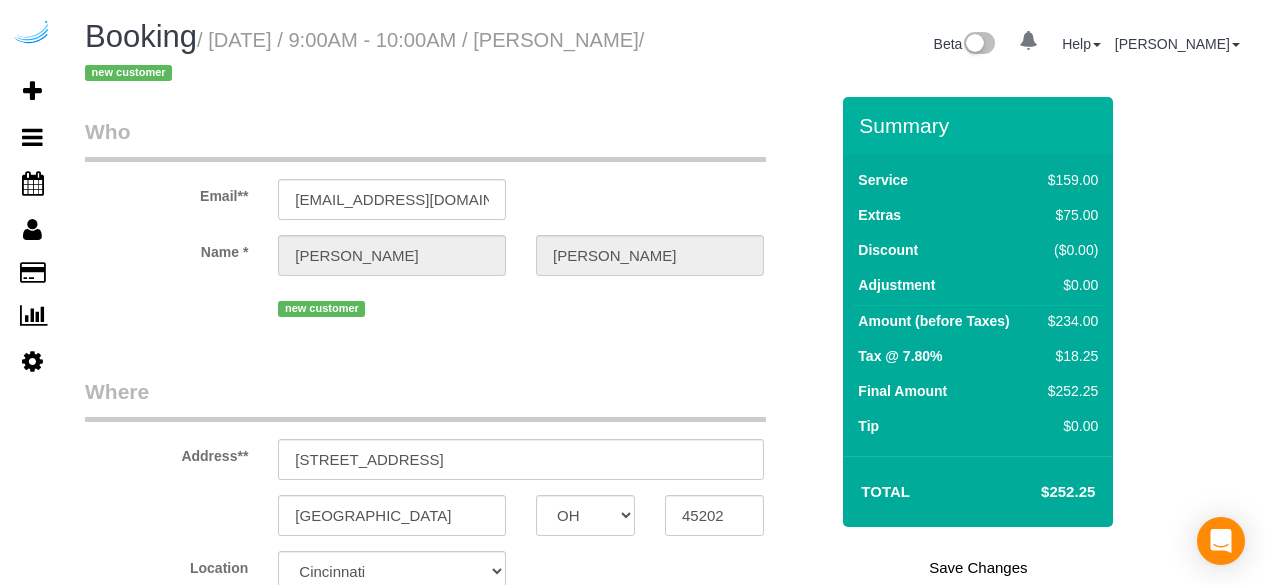 scroll, scrollTop: 0, scrollLeft: 0, axis: both 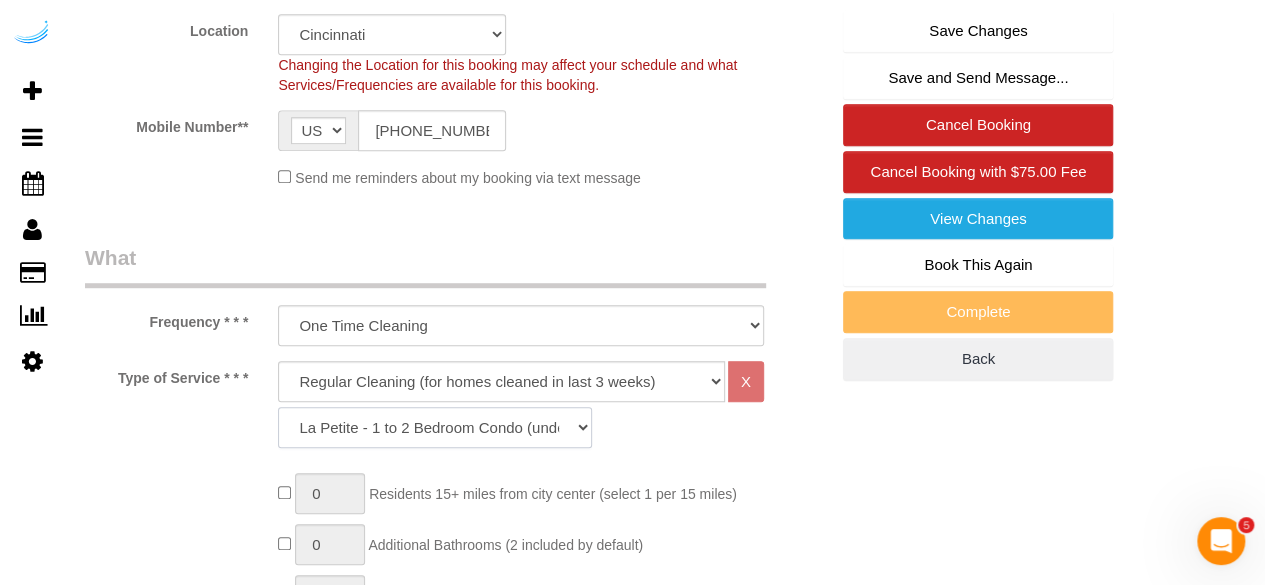 click on "La Petite - 1 to 2 Bedroom Condo (under 1000 sq. ft.) La Petite II - 2 Bedroom 2 Bath Home/Condo (1001-1500 sq. ft.) Le Milieu - 3 Bedroom 2 Bath Home (under 1800 sq. ft.) Le Milieu - 4 Bedroom 2 Bath Home (under 1800 sq. ft.) Grand - 5 Bedroom 2 Bath Home (under 2250 sq. ft.) Très Grand - 6 Bedroom 2 Bath Home (under 3000 sq. ft.)" 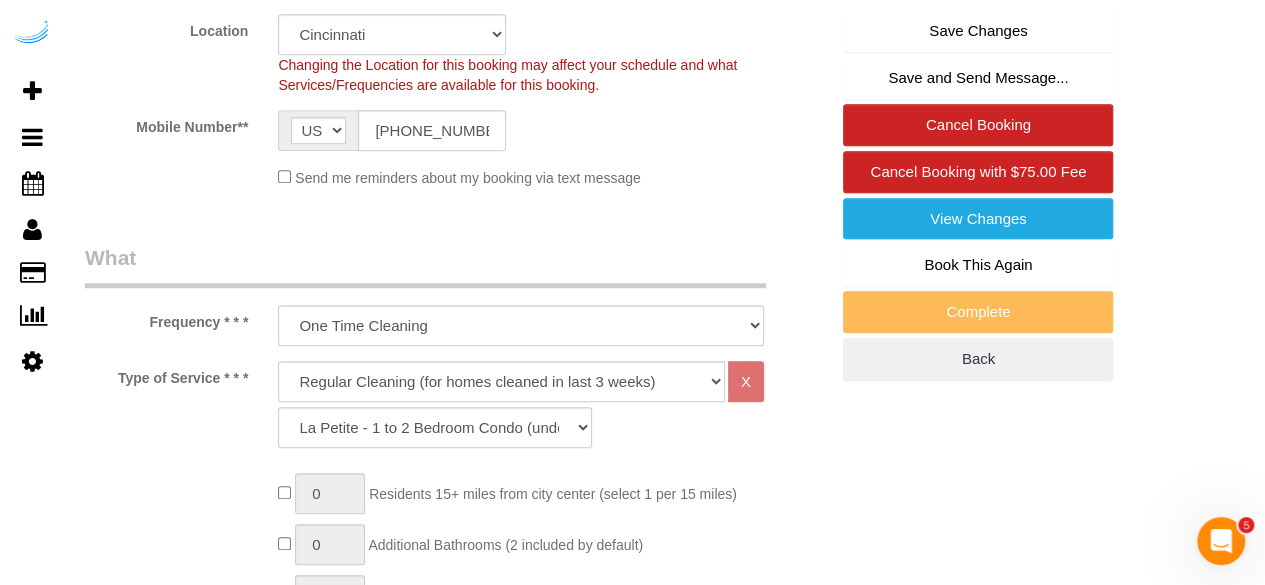 click on "Mobile Number**
AF AL DZ AD AO AI AQ AG AR AM AW AU AT AZ BS BH BD BB BY BE BZ BJ BM BT BO BA BW BR GB IO BN BG BF BI KH CM CA CV BQ KY CF TD CL CN CX CC CO KM CD CG CK CR HR CU CW CY CZ CI DK DJ DM DO TL EC EG SV GQ ER EE ET FK FO FJ FI FR GF PF TF GA GM GE DE GH GI GR GL GD GP GU GT GG GN GW GY HT HN HK HU IS IN ID IR IQ IE IM IL IT JM JP JE JO KZ KE KI KP KR KW KG LA LV LB LS LR LY LI LT LU MO MK MG MW MY MV ML MT MH MQ MR MU YT MX FM MD MC MN ME MS MA MZ MM NA NR NP NL NC NZ NI NE NG NU NF MP NO OM PK PW PS PA PG PY PE PH PN PL PT PR QA RO RU RW RE AS WS SM ST SA SN RS SC SL SG SK SI SB SO ZA GS SS ES LK BL SH KN LC SX MF PM VC SD SR SJ SZ SE CH SY TW TJ TZ TH TG TK TO TT TN TR TM TC TV UM UG UA AE US UY UZ VU VA VE VN VG VI WF EH YE ZM ZW AX
(504) 559-2928" 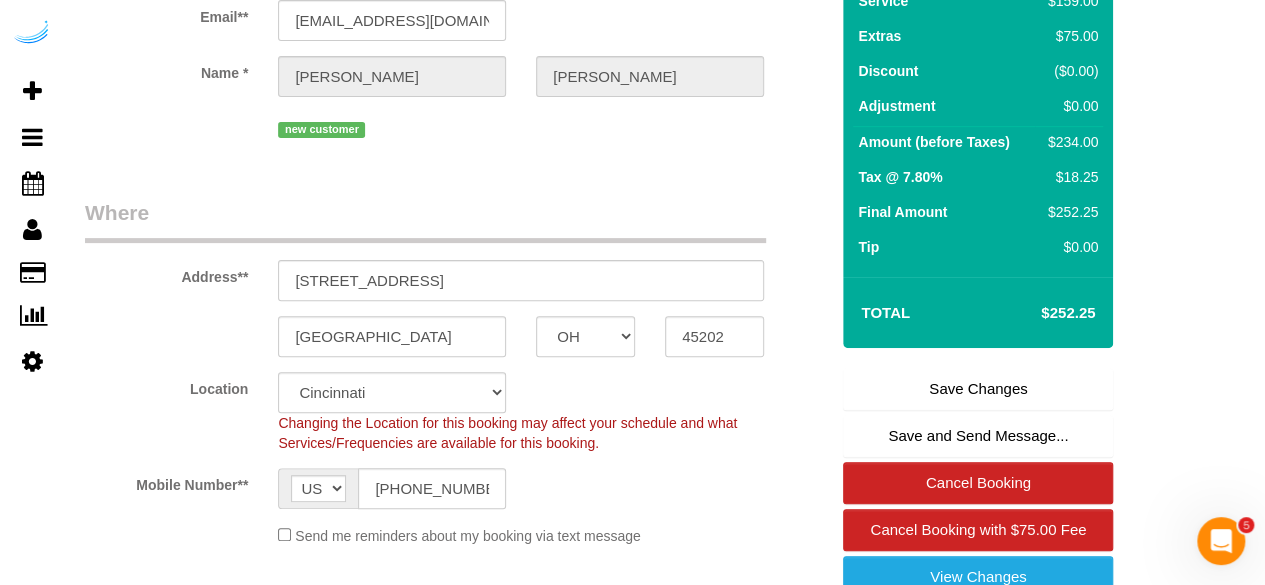 scroll, scrollTop: 0, scrollLeft: 0, axis: both 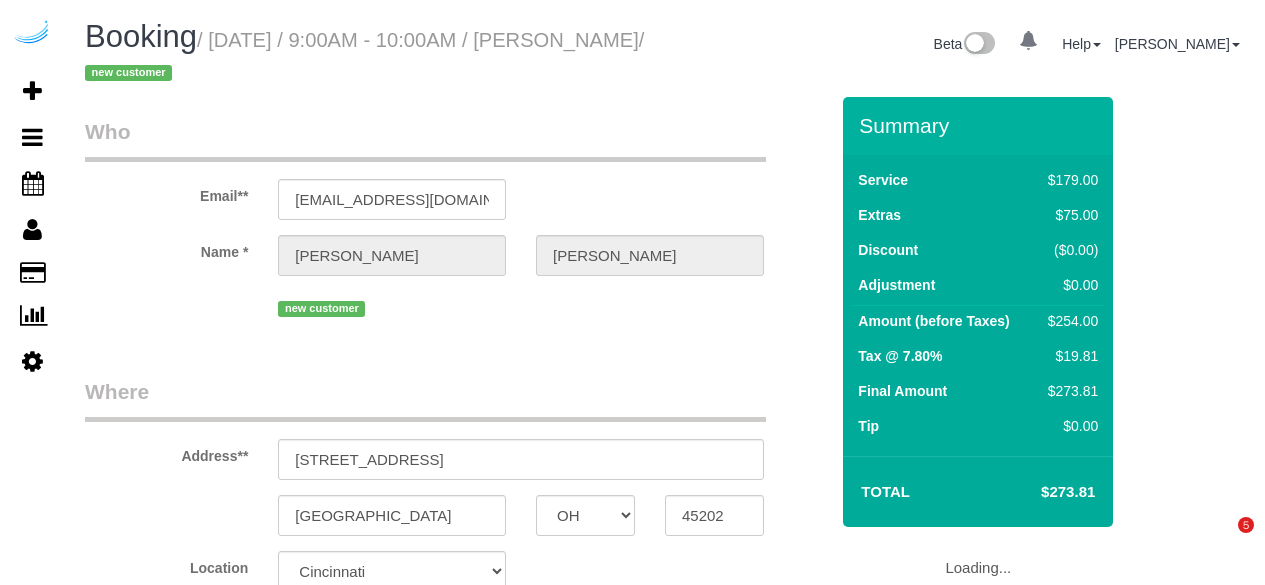 select on "OH" 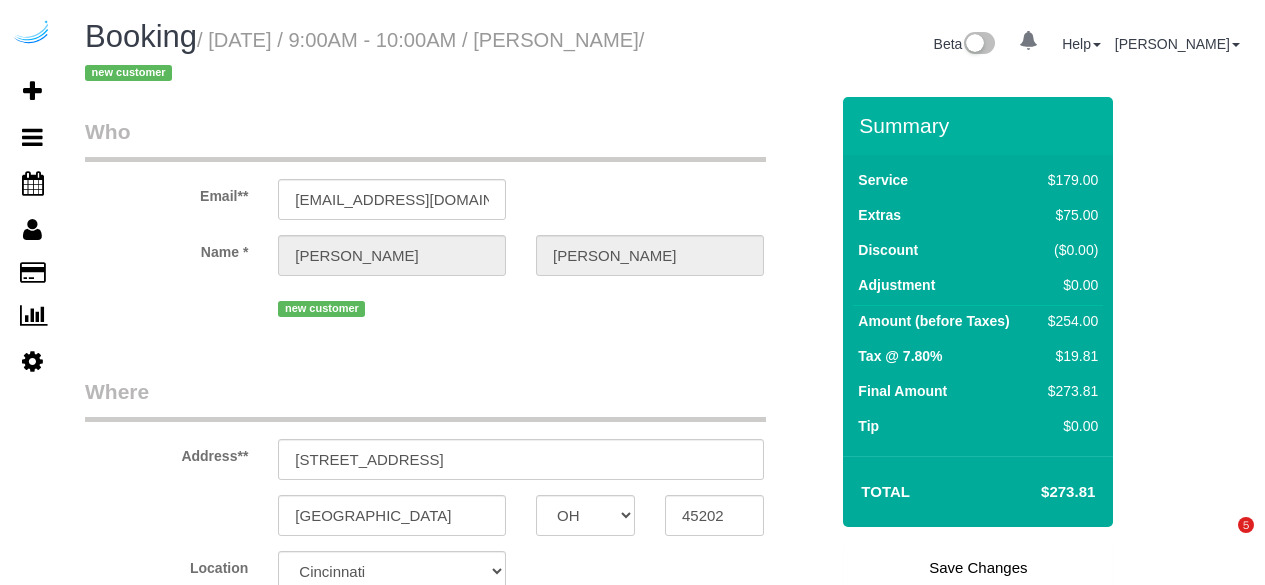 scroll, scrollTop: 0, scrollLeft: 0, axis: both 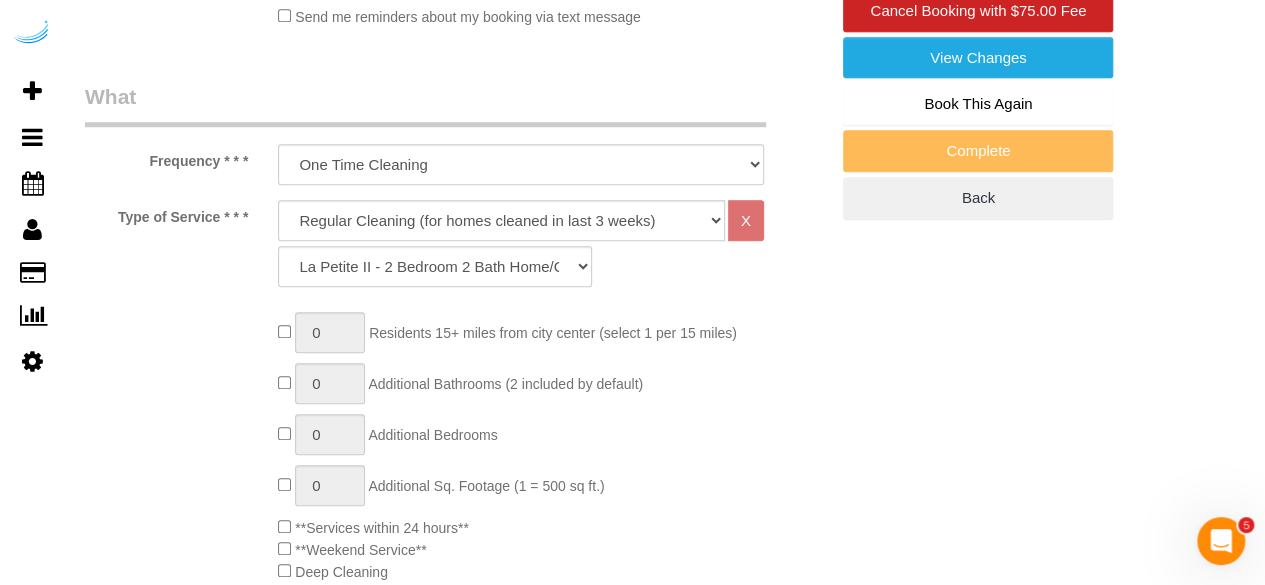 drag, startPoint x: 763, startPoint y: 388, endPoint x: 517, endPoint y: 353, distance: 248.47736 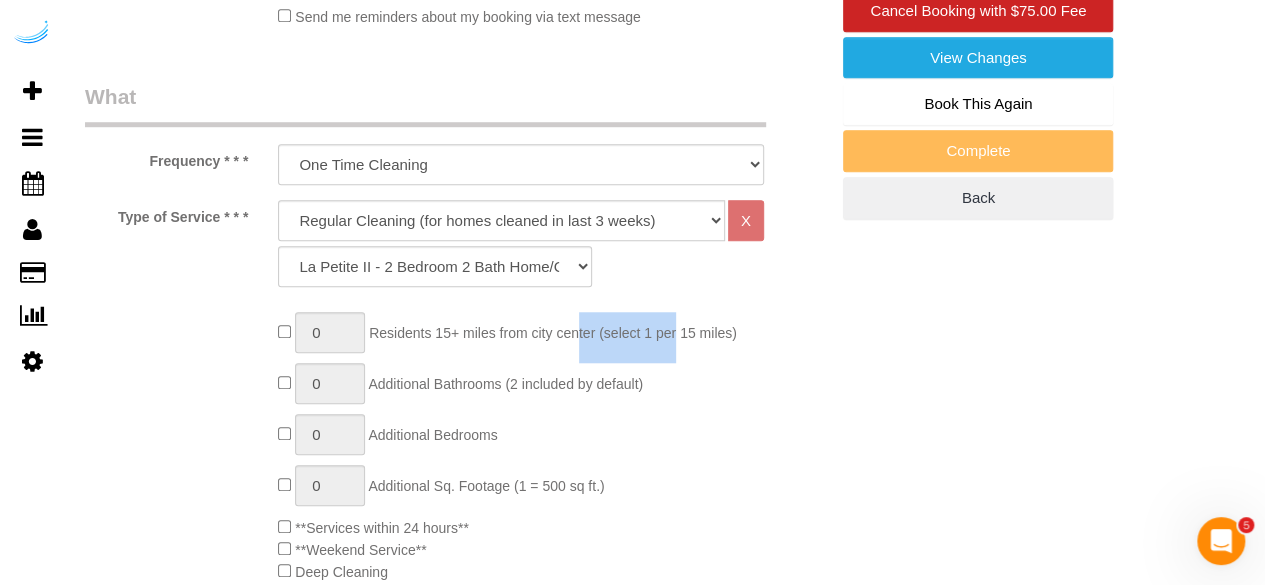 drag, startPoint x: 416, startPoint y: 325, endPoint x: 527, endPoint y: 351, distance: 114.00439 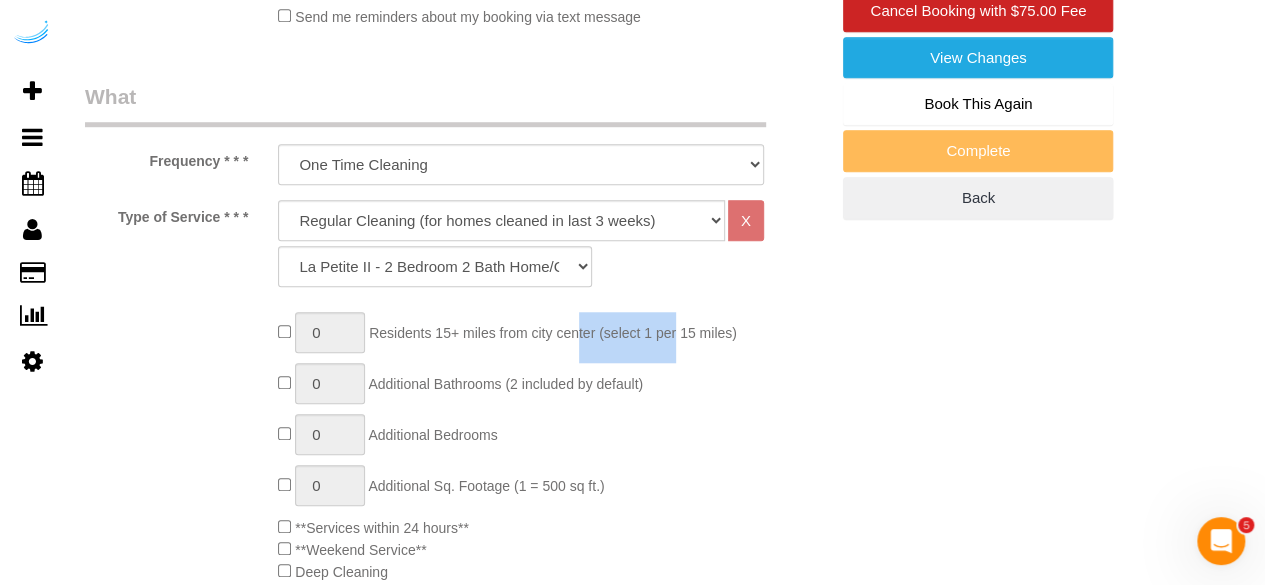 drag, startPoint x: 599, startPoint y: 342, endPoint x: 450, endPoint y: 342, distance: 149 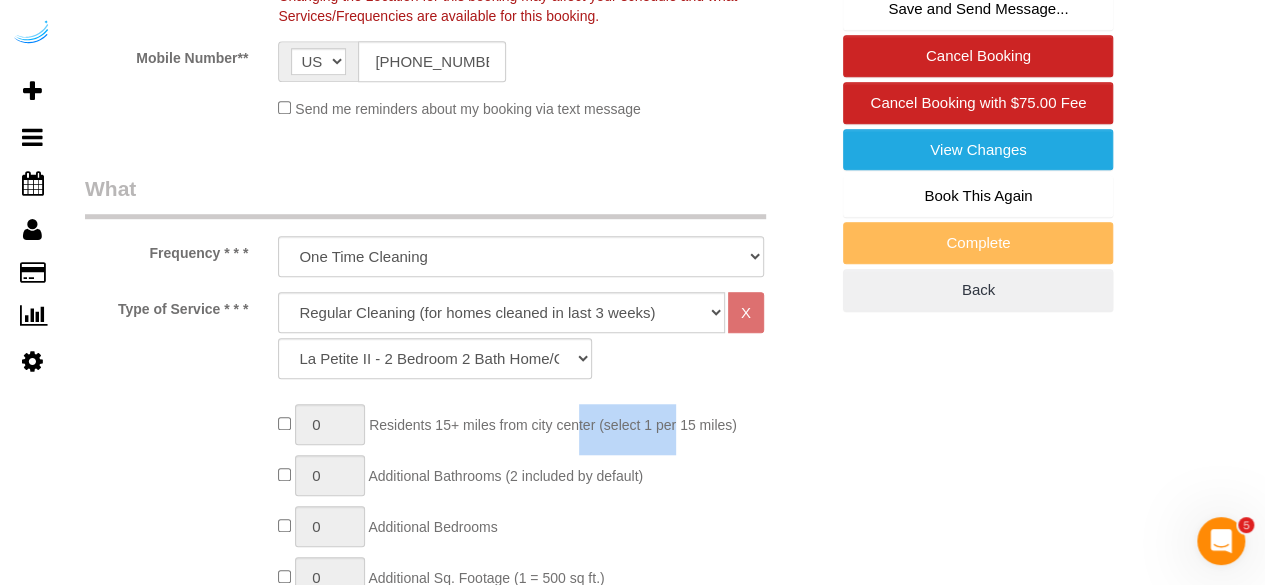 scroll, scrollTop: 626, scrollLeft: 0, axis: vertical 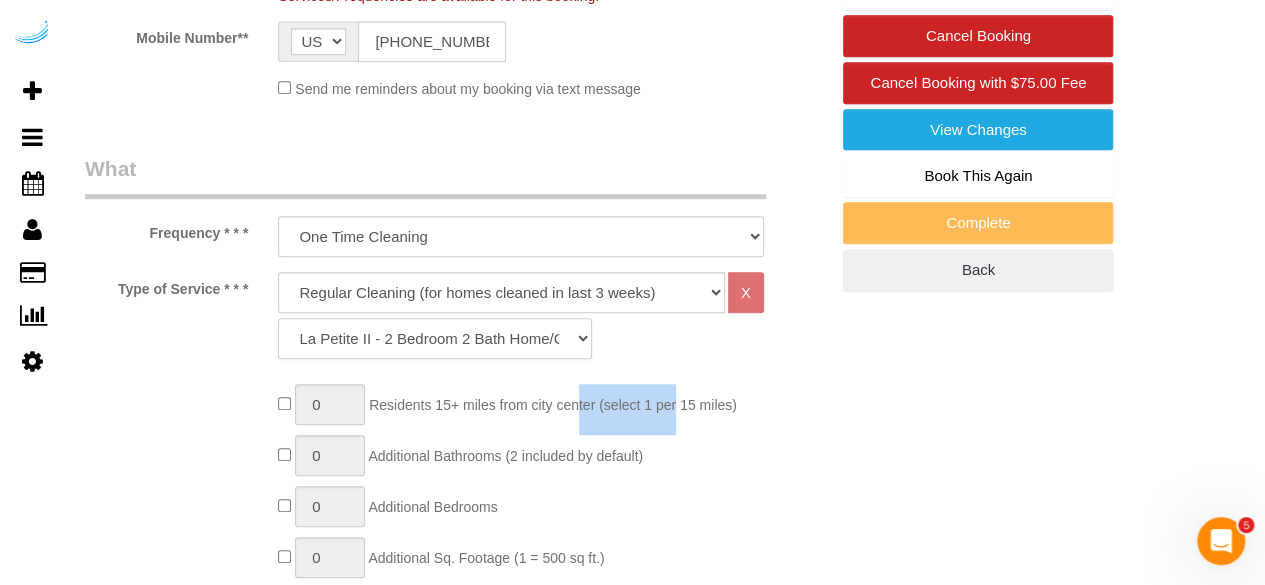 click on "La Petite - 1 to 2 Bedroom Condo (under 1000 sq. ft.) La Petite II - 2 Bedroom 2 Bath Home/Condo (1001-1500 sq. ft.) Le Milieu - 3 Bedroom 2 Bath Home (under 1800 sq. ft.) Le Milieu - 4 Bedroom 2 Bath Home (under 1800 sq. ft.) Grand - 5 Bedroom 2 Bath Home (under 2250 sq. ft.) Très Grand - 6 Bedroom 2 Bath Home (under 3000 sq. ft.)" 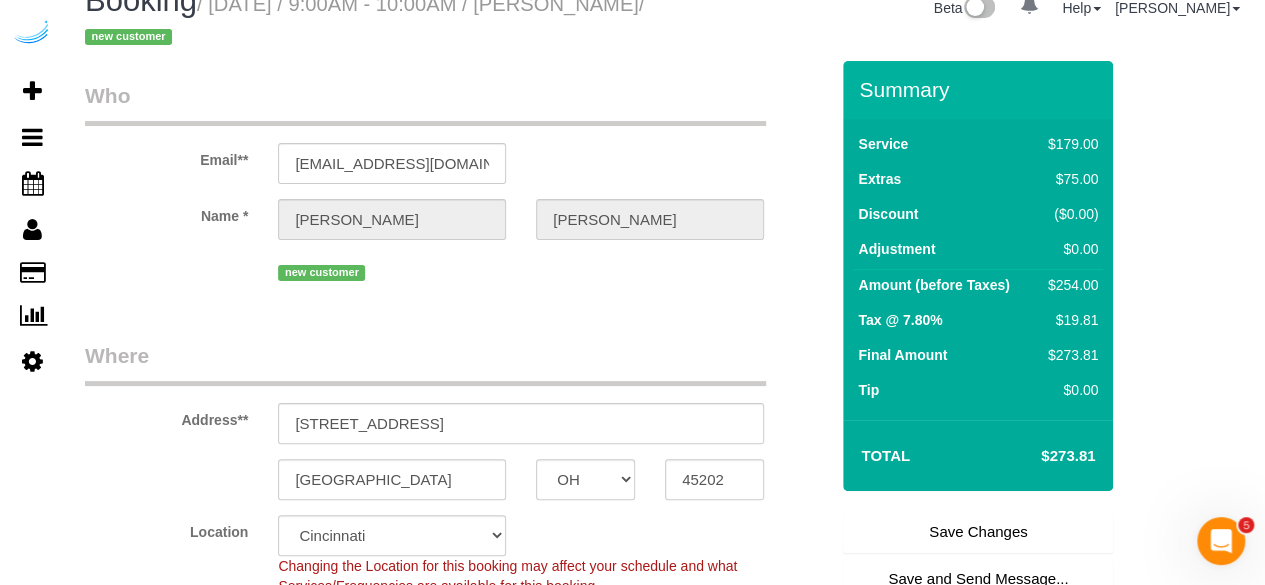 scroll, scrollTop: 32, scrollLeft: 0, axis: vertical 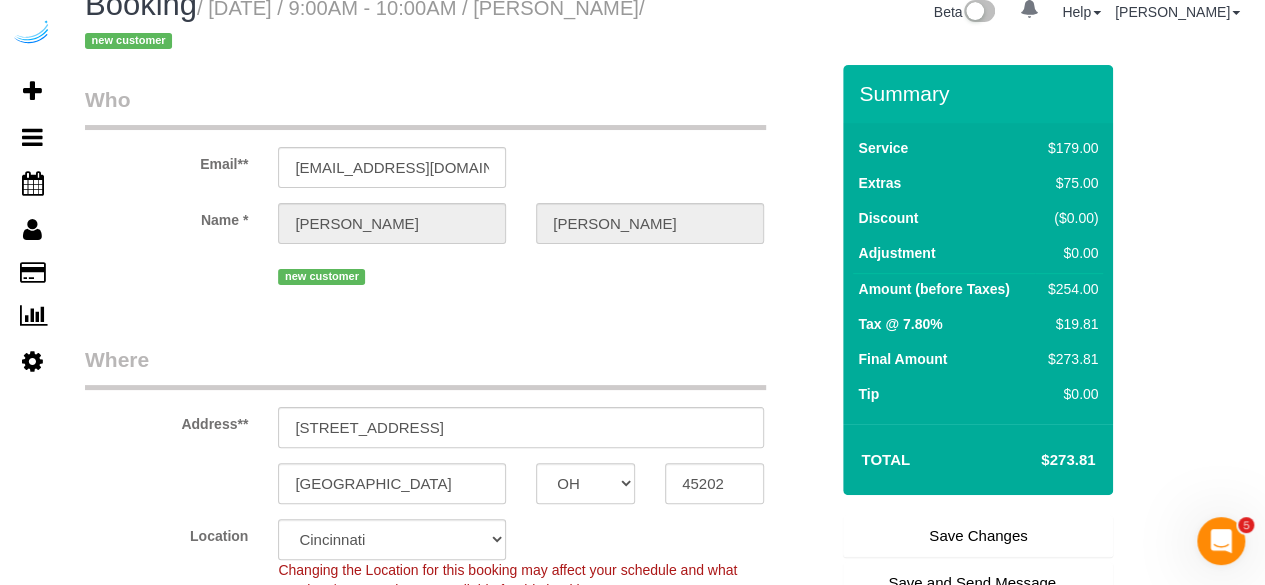 drag, startPoint x: 252, startPoint y: 171, endPoint x: 200, endPoint y: 175, distance: 52.153618 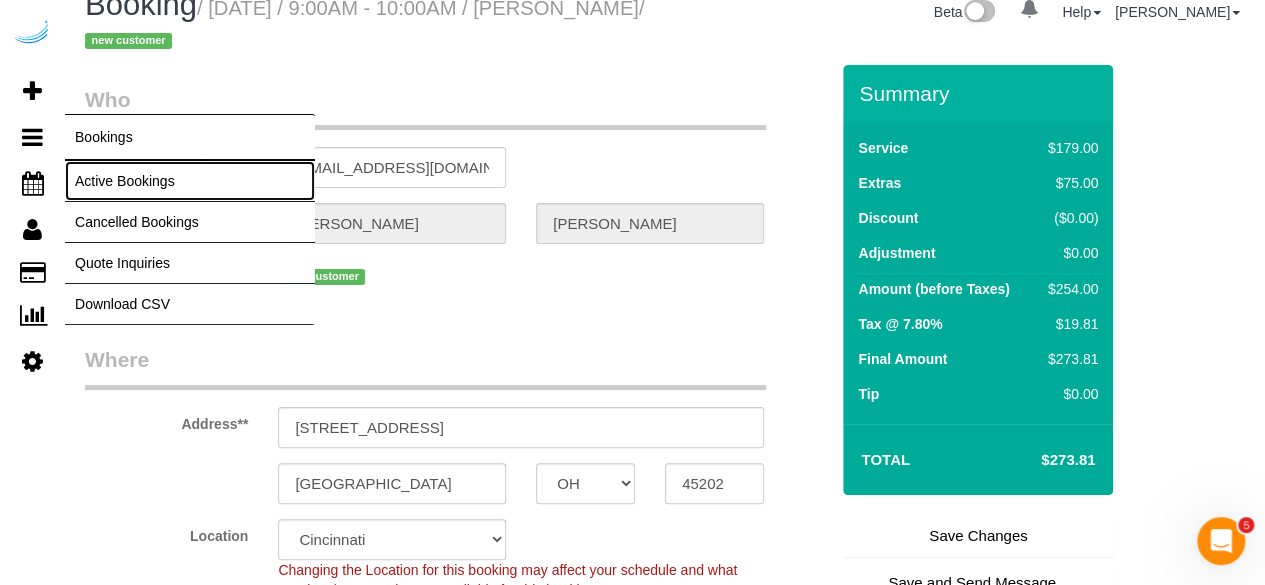 click on "Active Bookings" at bounding box center (190, 181) 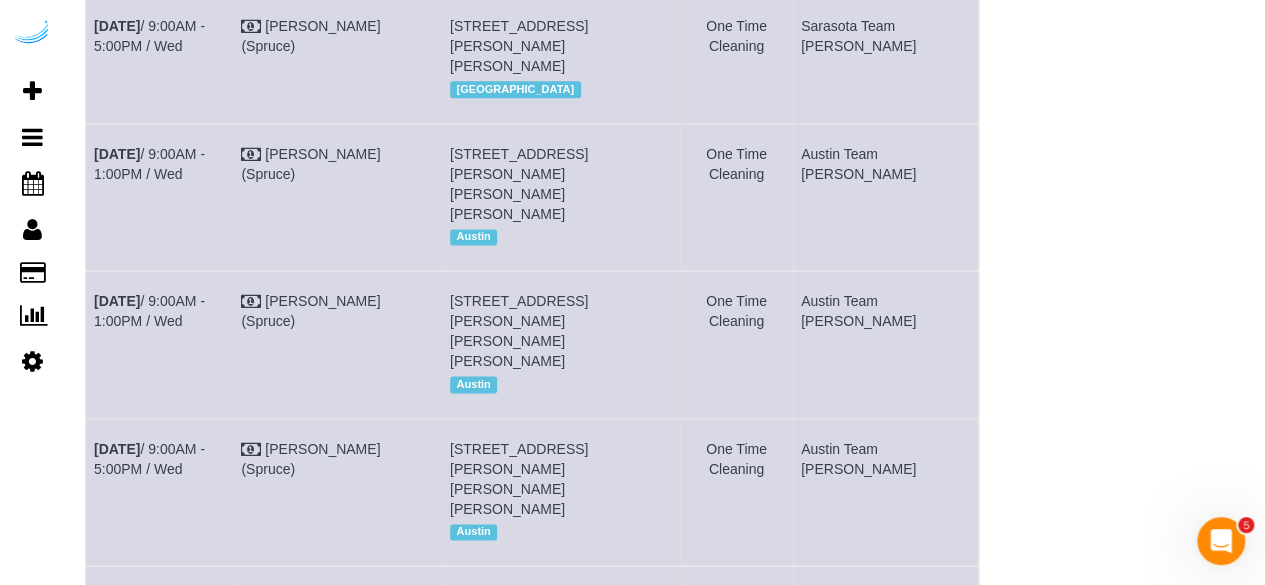 scroll, scrollTop: 11493, scrollLeft: 0, axis: vertical 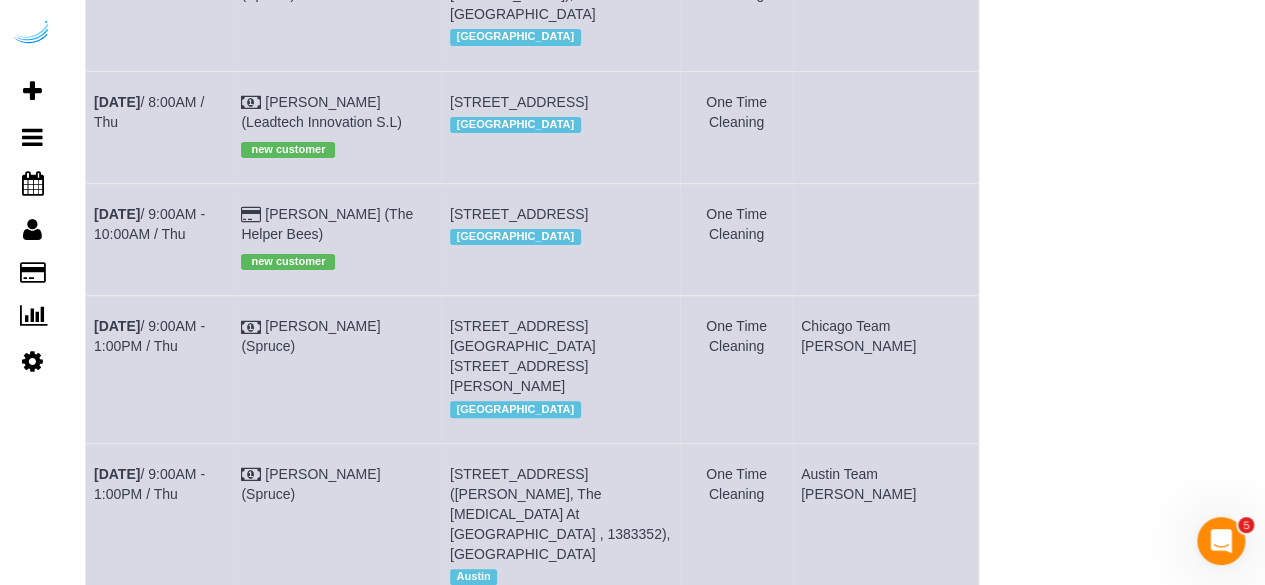 click on "Jul 9th
/ 10:00AM - 11:00AM / Wed" at bounding box center (153, -806) 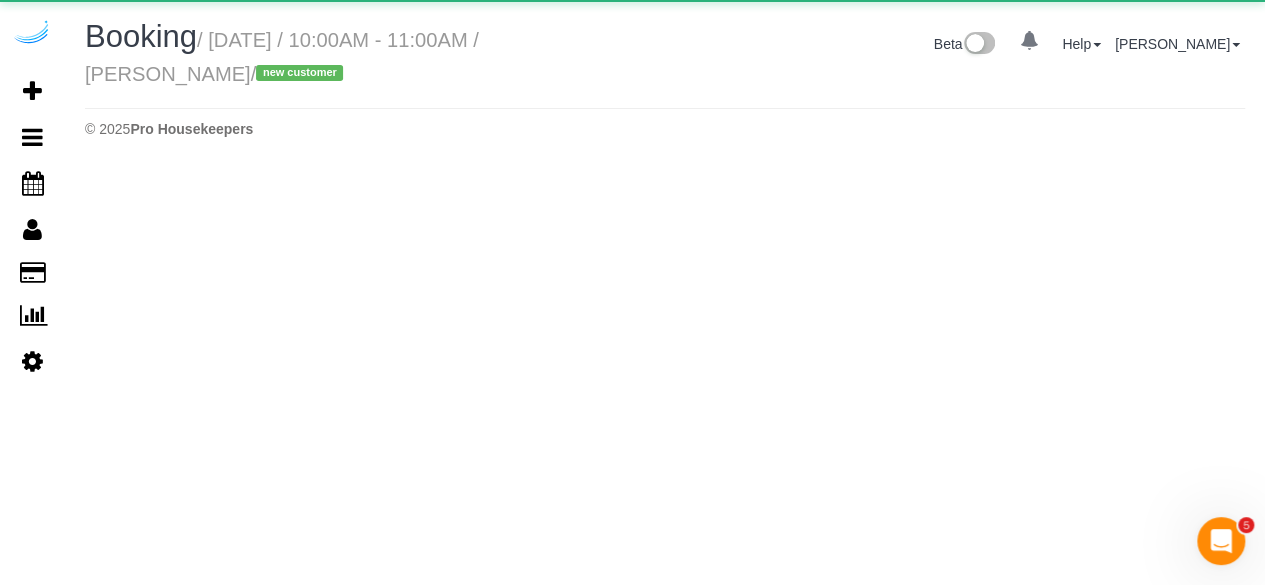 scroll, scrollTop: 0, scrollLeft: 0, axis: both 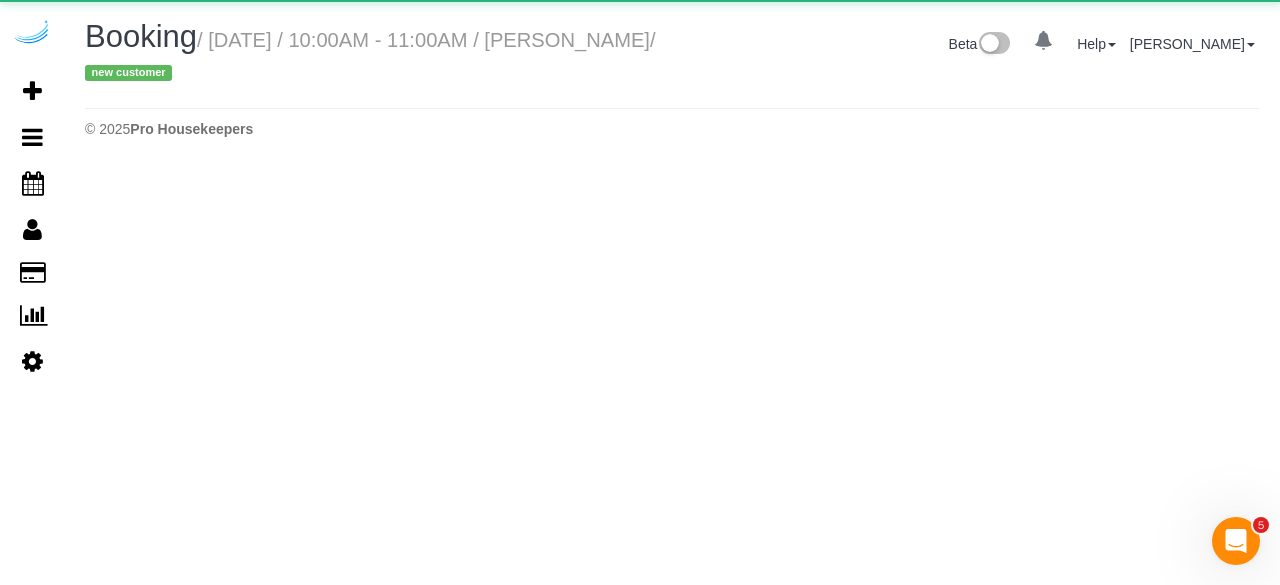 select on "FL" 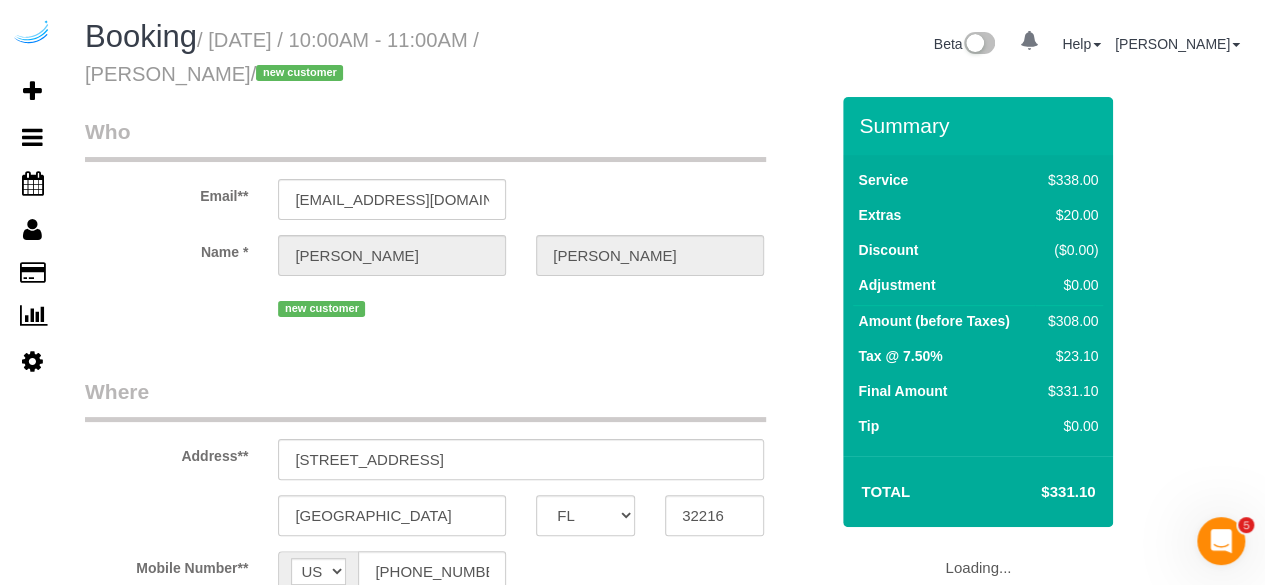 select on "spot18" 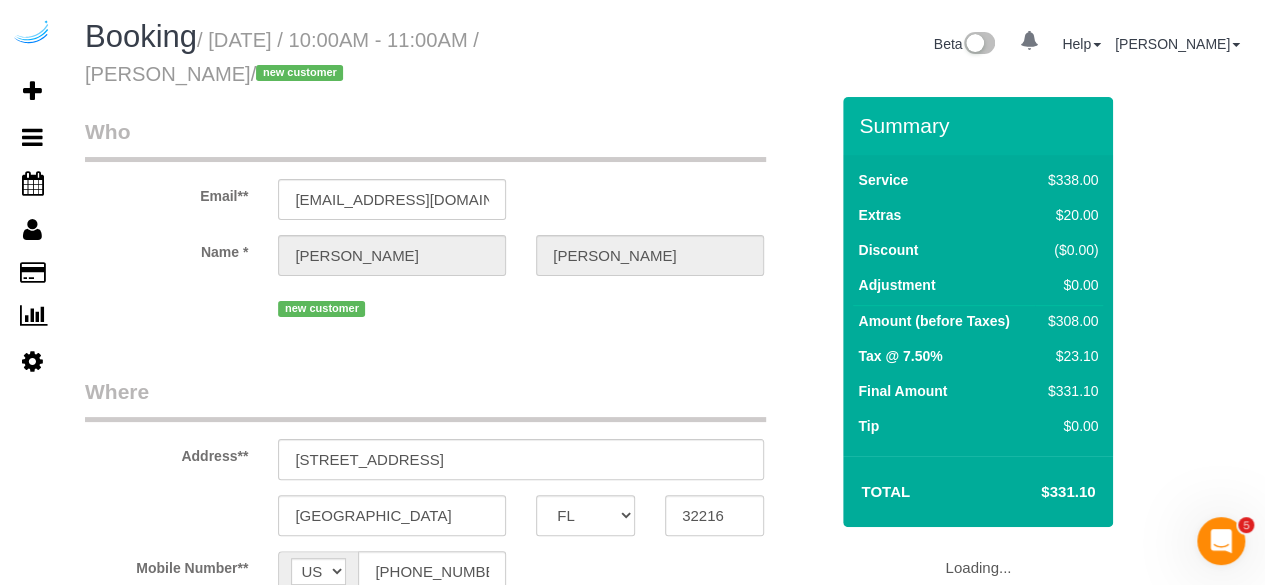 select on "number:9" 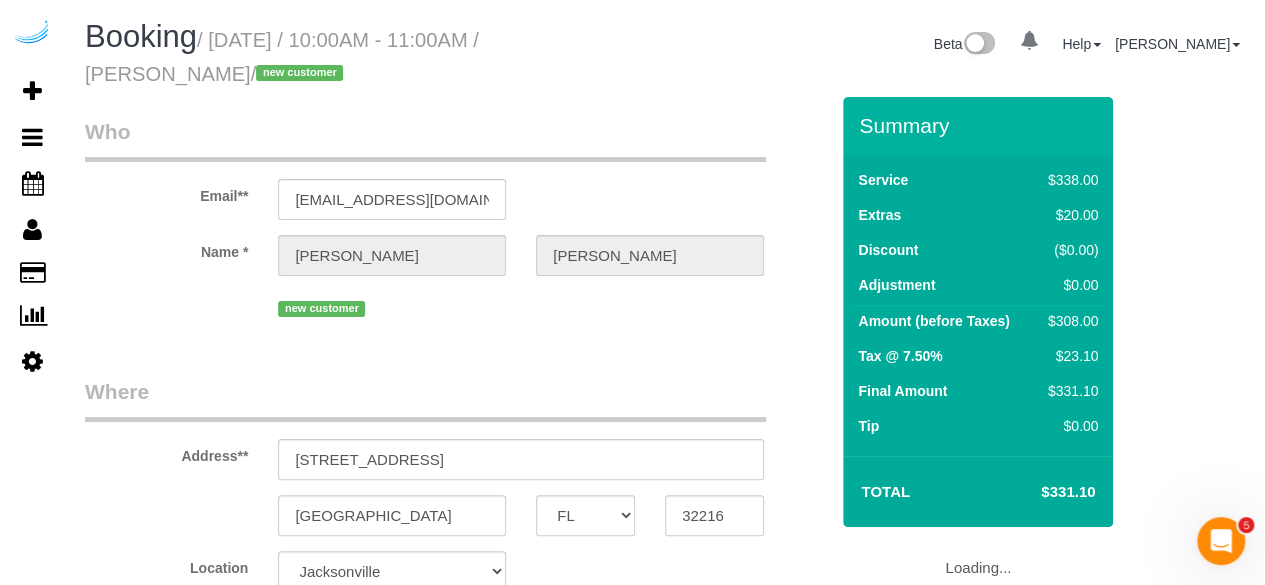 select on "object:2927" 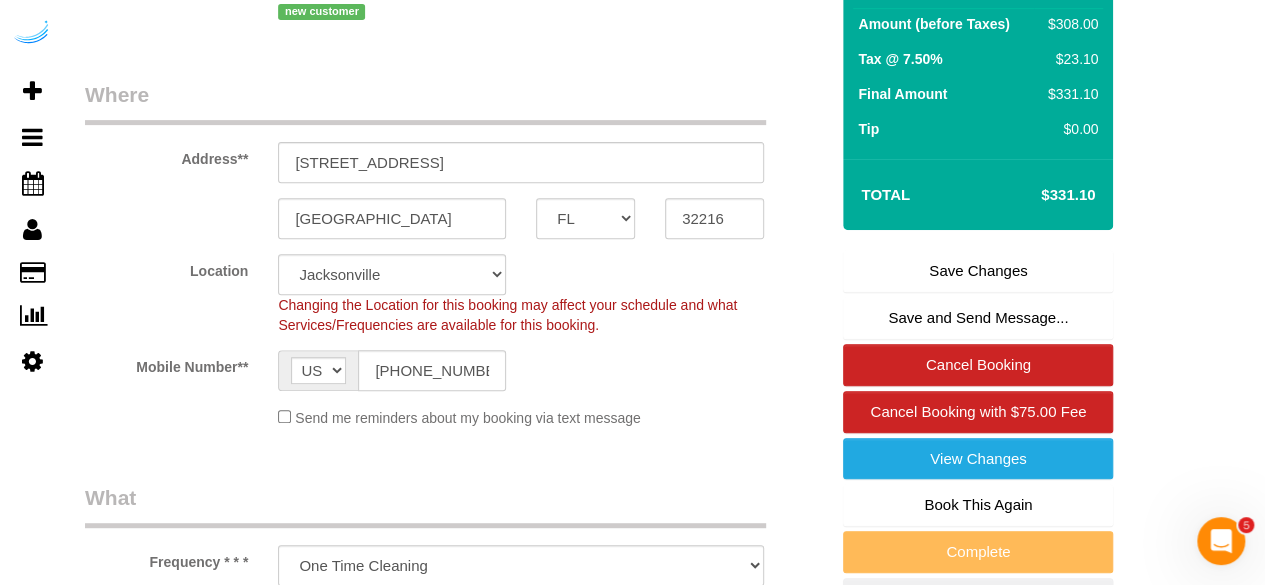 scroll, scrollTop: 296, scrollLeft: 0, axis: vertical 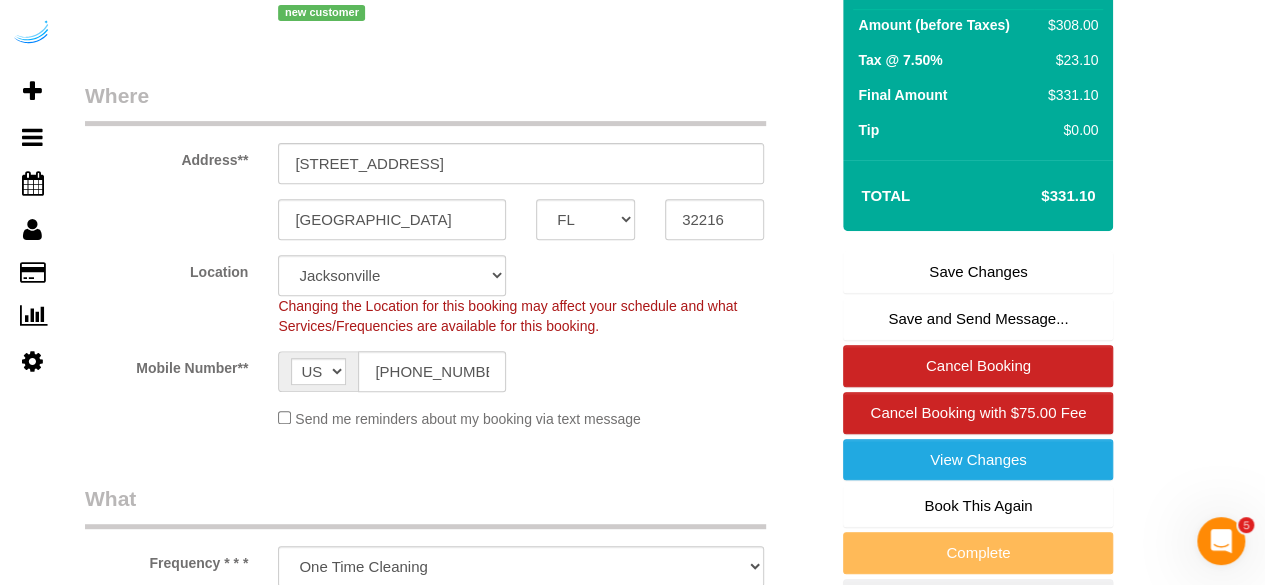 drag, startPoint x: 653, startPoint y: 425, endPoint x: 588, endPoint y: 433, distance: 65.490456 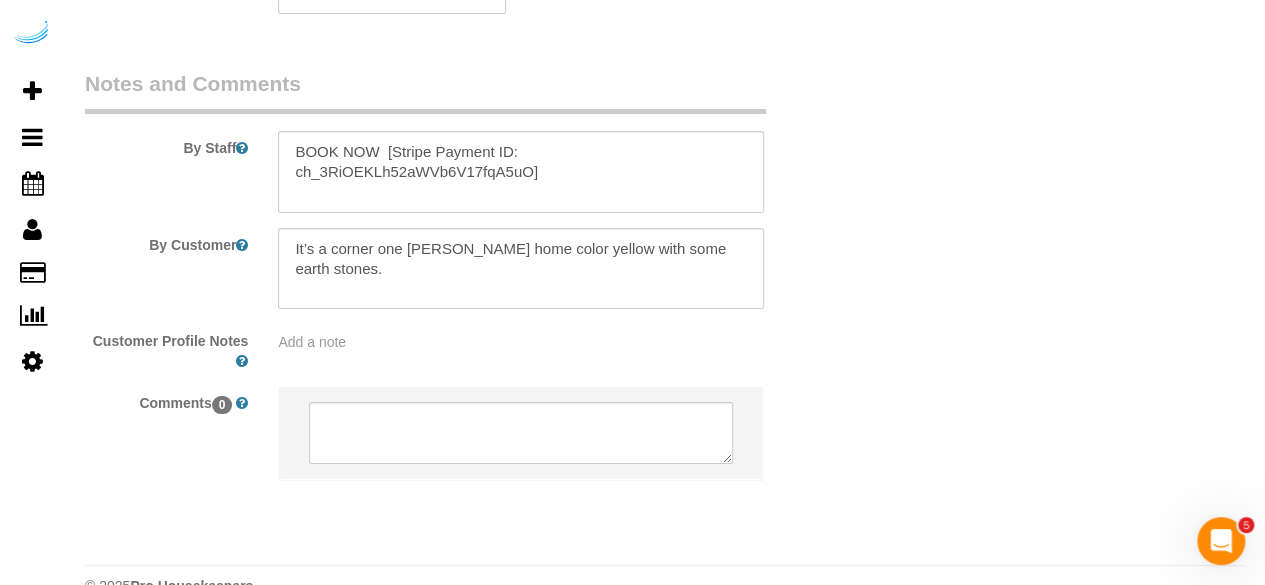 scroll, scrollTop: 3679, scrollLeft: 0, axis: vertical 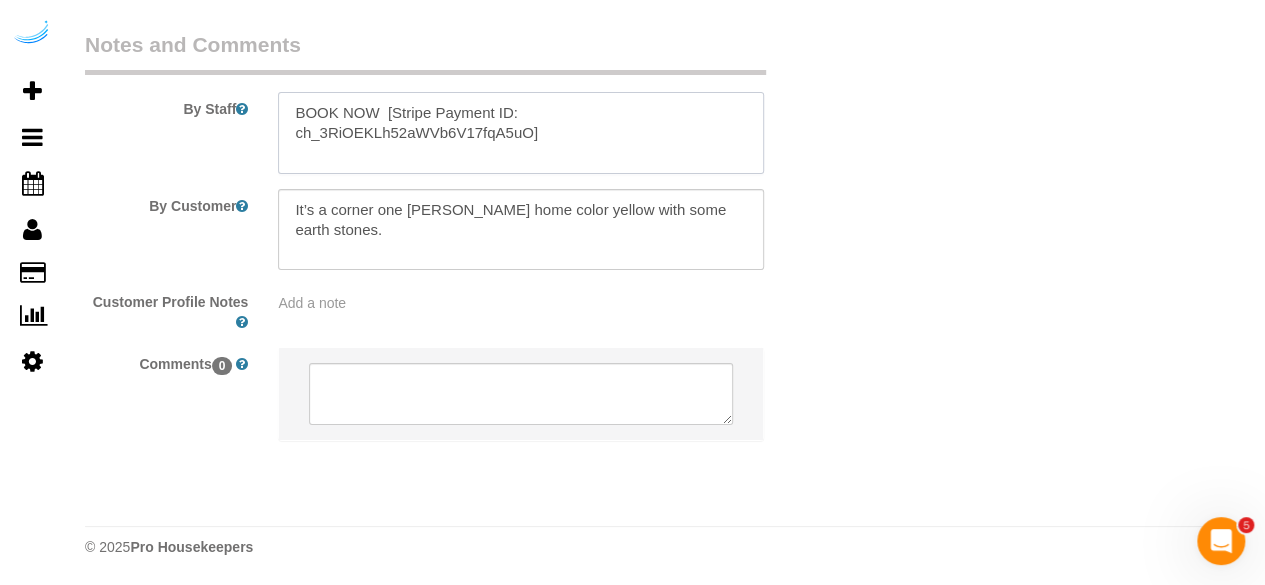 click at bounding box center [521, 133] 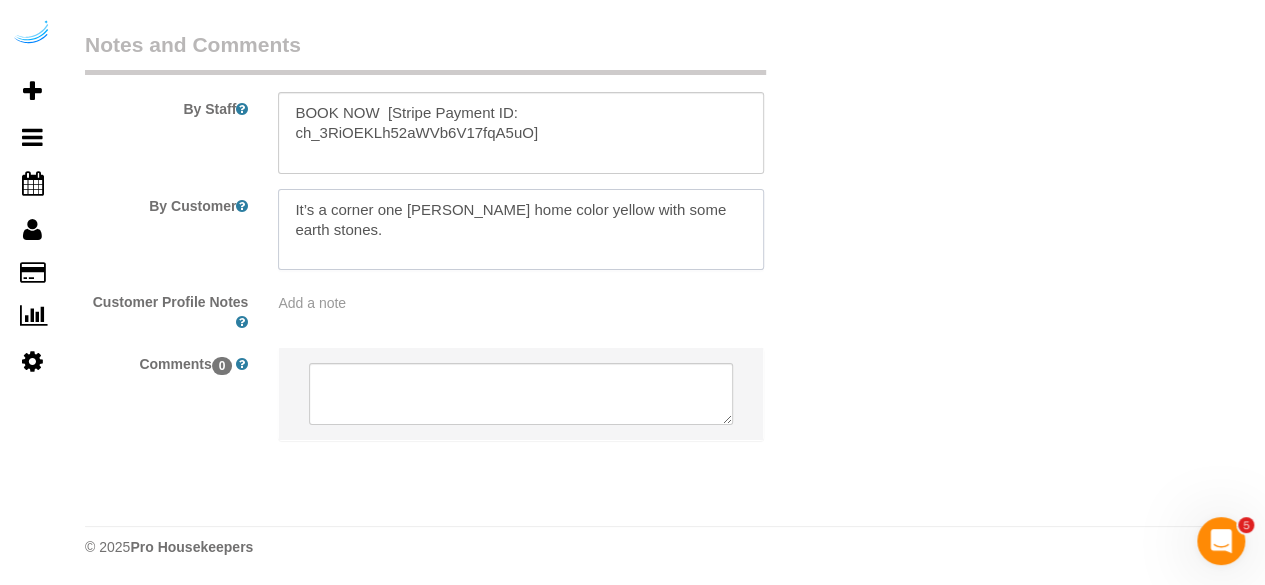 click at bounding box center (521, 230) 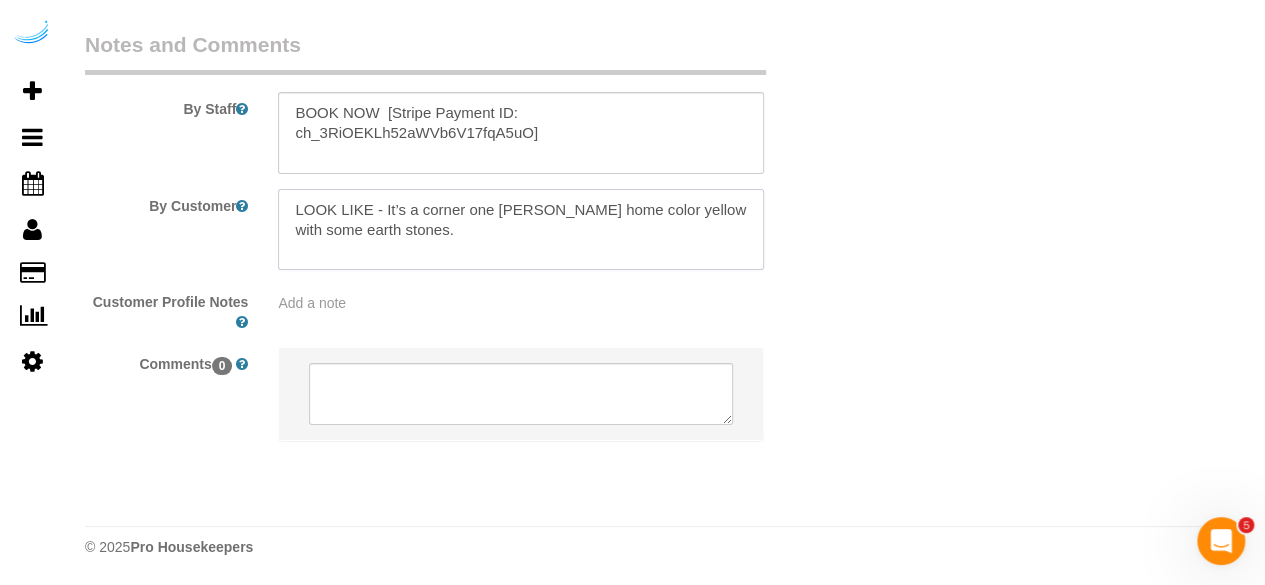 click at bounding box center (521, 230) 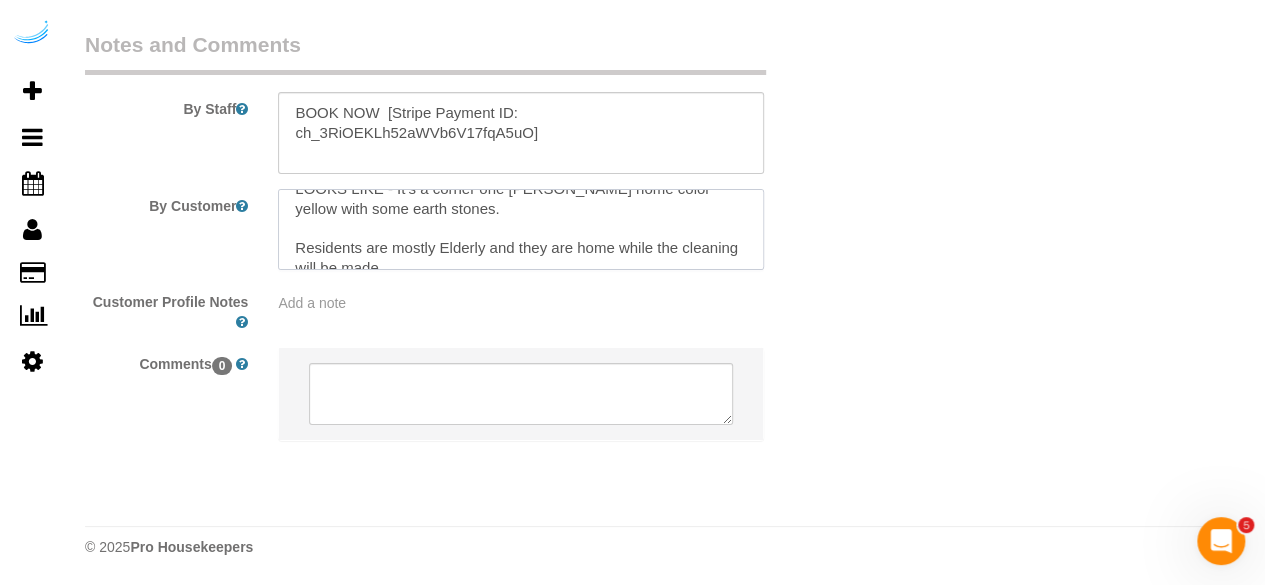 scroll, scrollTop: 41, scrollLeft: 0, axis: vertical 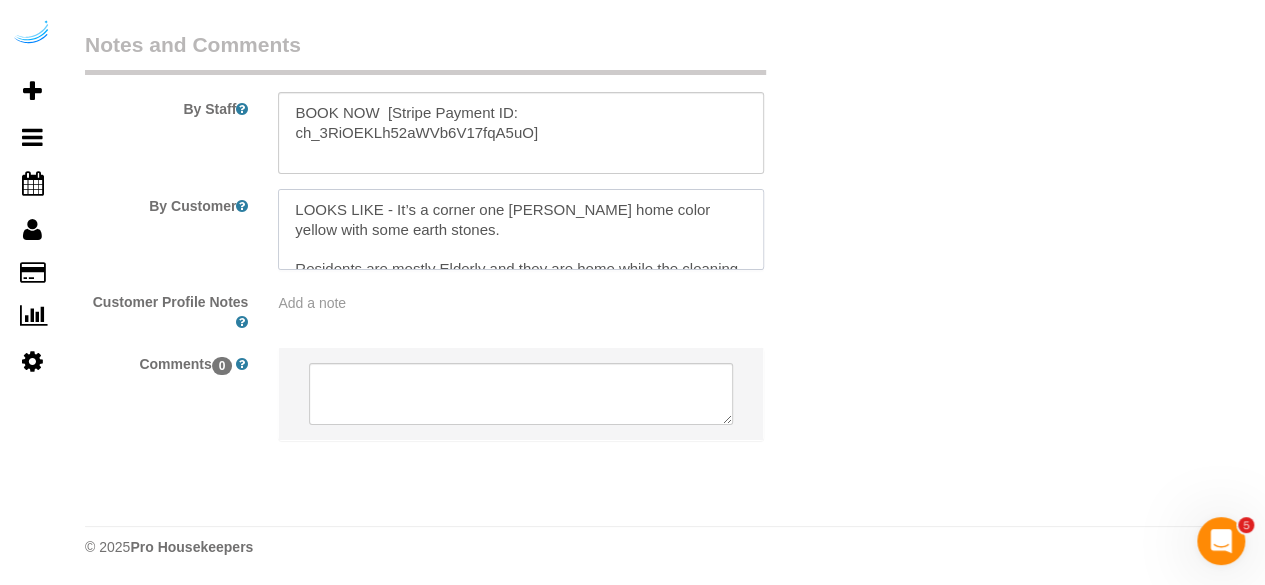 drag, startPoint x: 498, startPoint y: 260, endPoint x: 275, endPoint y: 191, distance: 233.43094 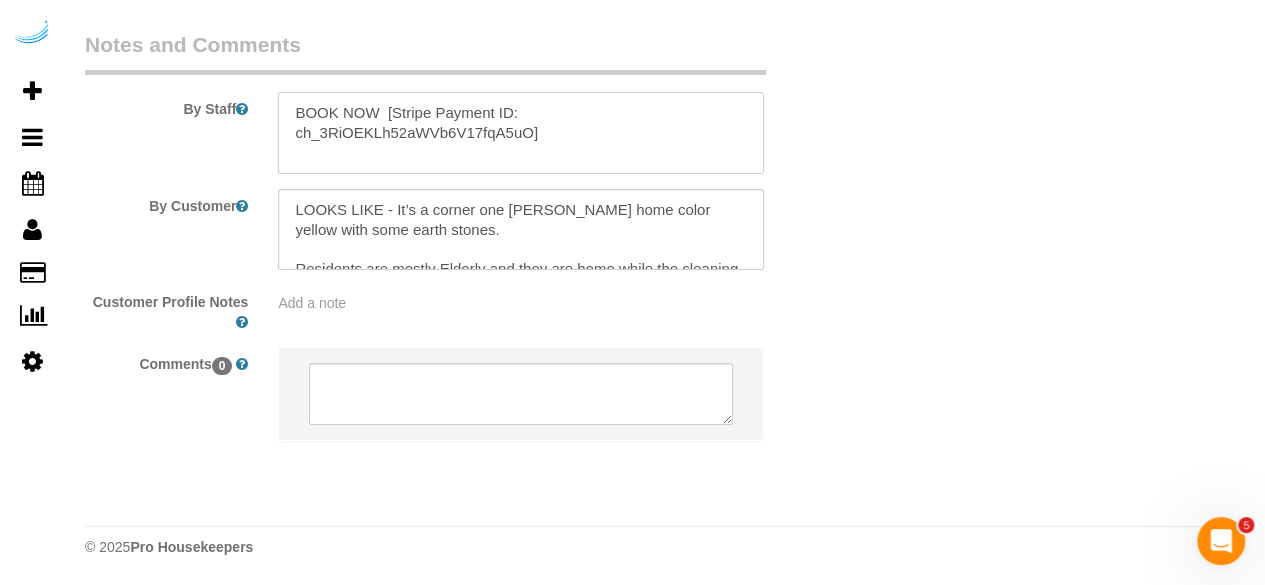 scroll, scrollTop: 0, scrollLeft: 0, axis: both 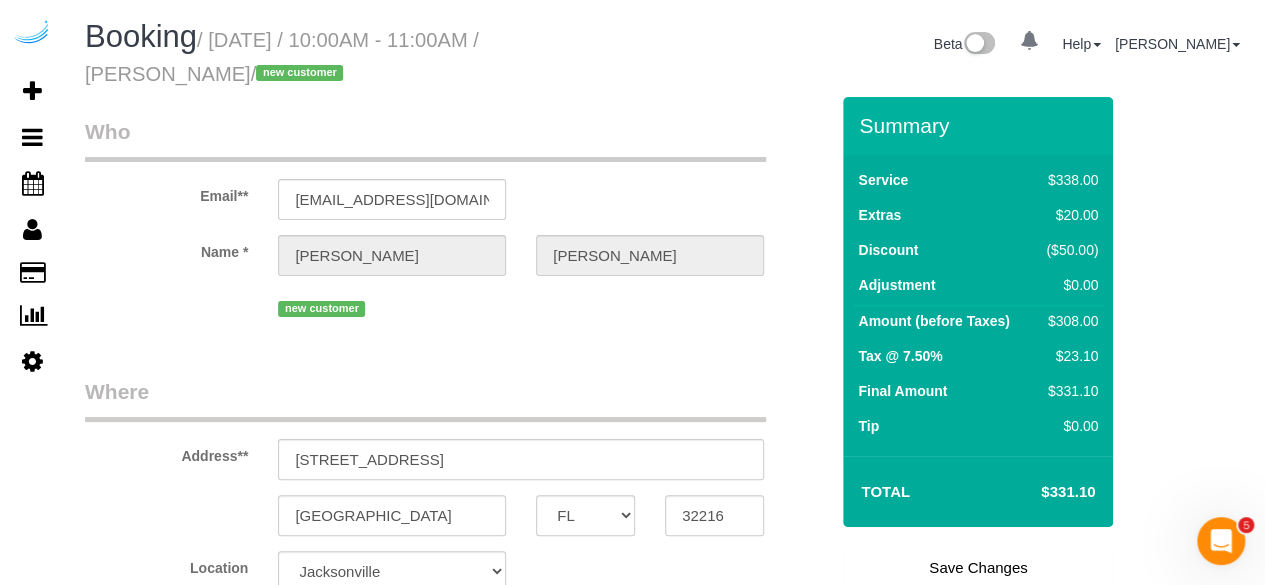 type on "BOOK NOW  [Stripe Payment ID: ch_3RiOEKLh52aWVb6V17fqA5uO]
LOOKS LIKE - It’s a corner one storie home color yellow with some earth stones.
Residents are mostly Elderly and they are home while the cleaning will be made" 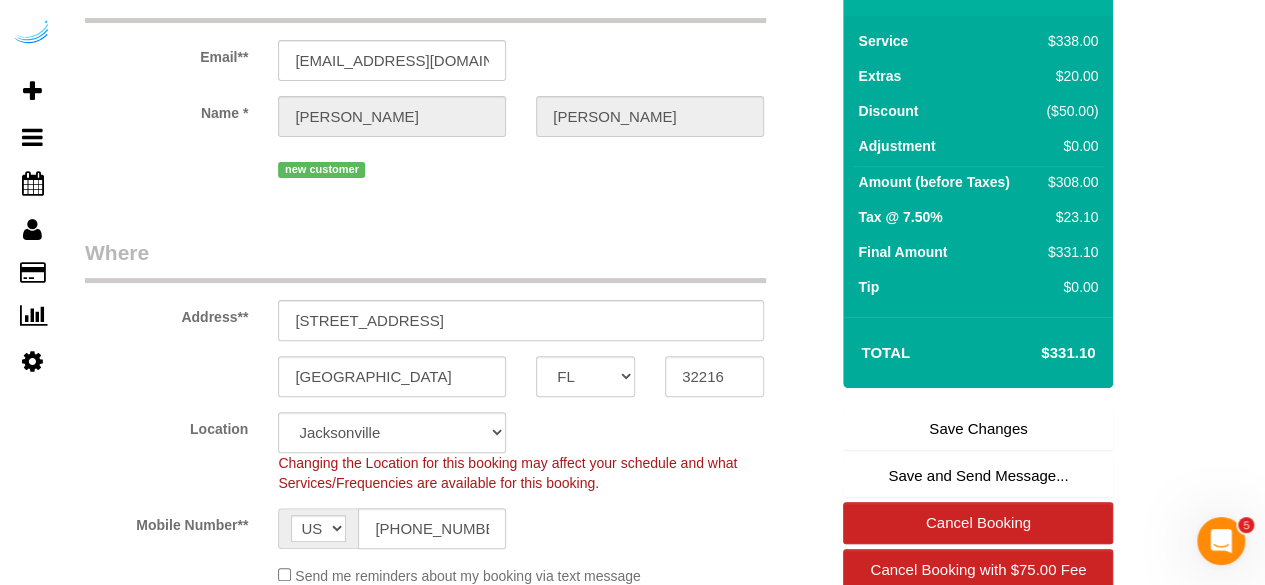 scroll, scrollTop: 151, scrollLeft: 0, axis: vertical 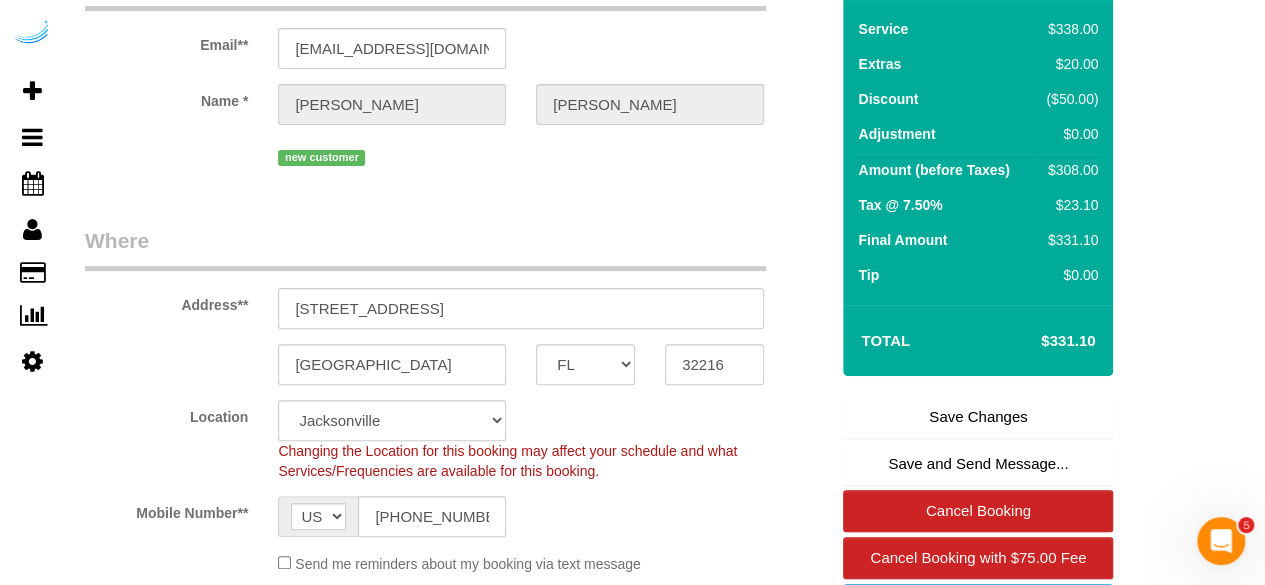 click on "Save Changes" at bounding box center (978, 417) 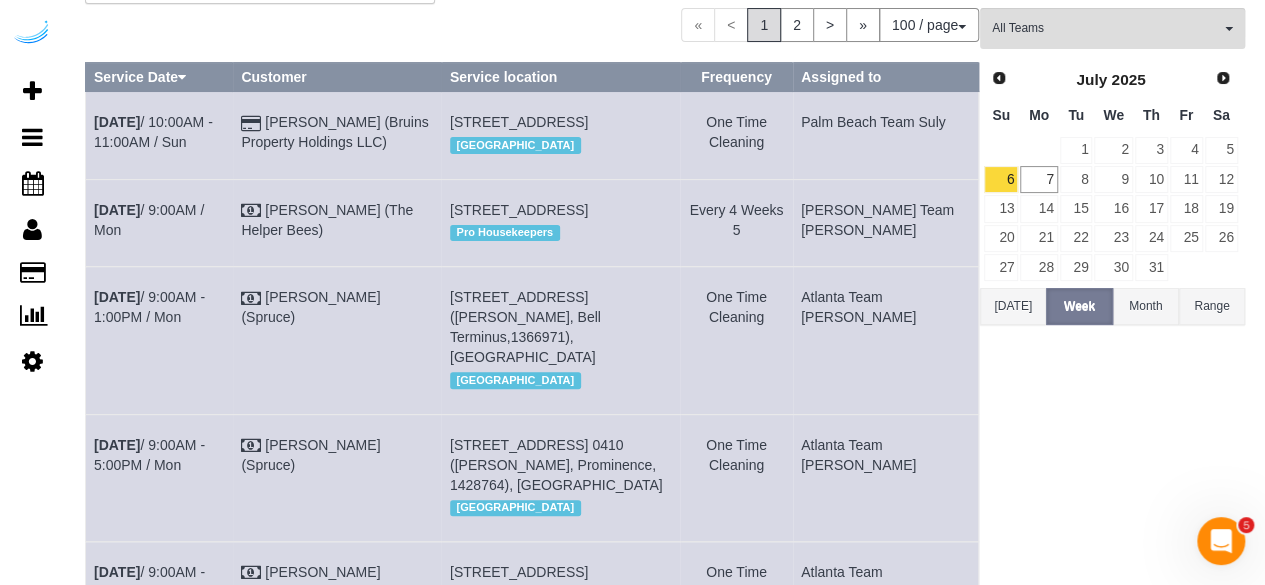 scroll, scrollTop: 0, scrollLeft: 0, axis: both 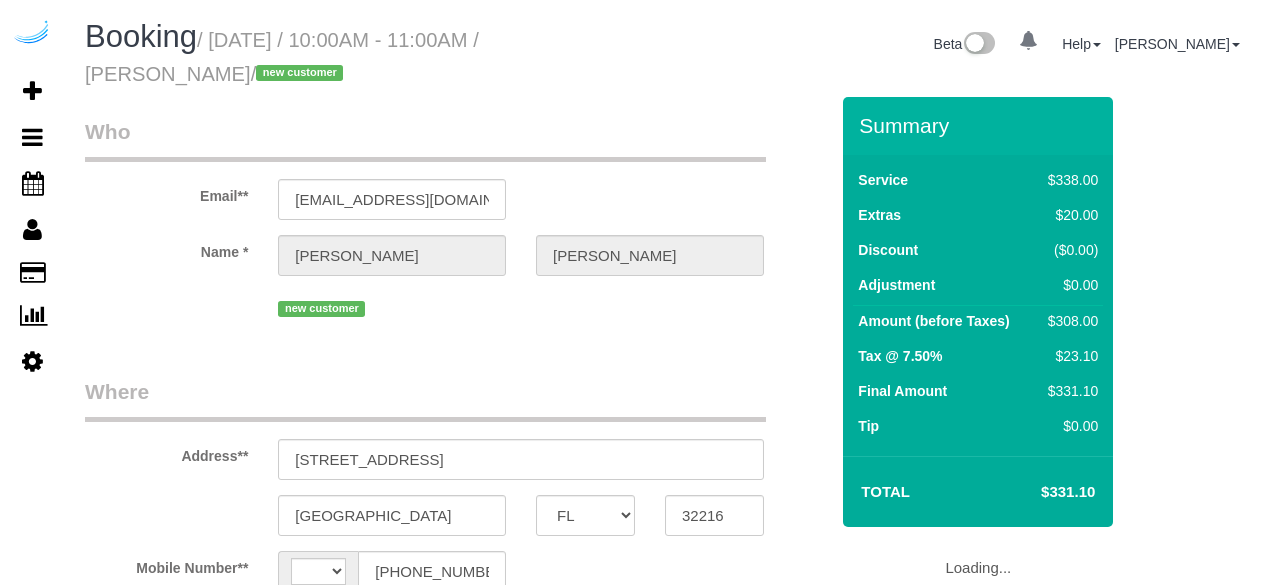 select on "FL" 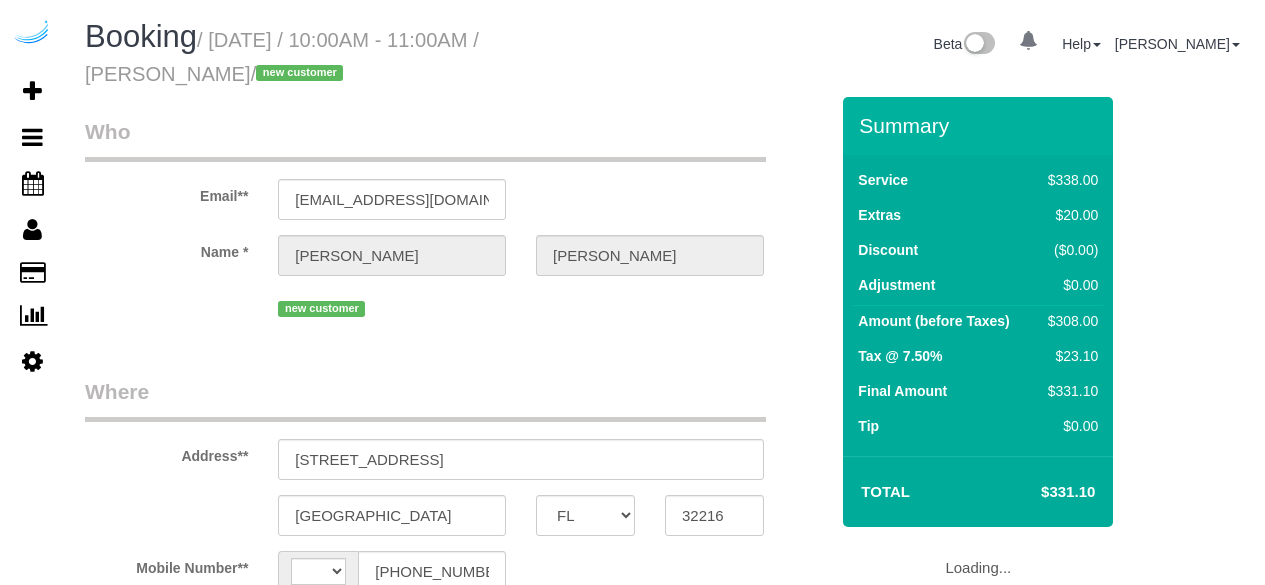 scroll, scrollTop: 0, scrollLeft: 0, axis: both 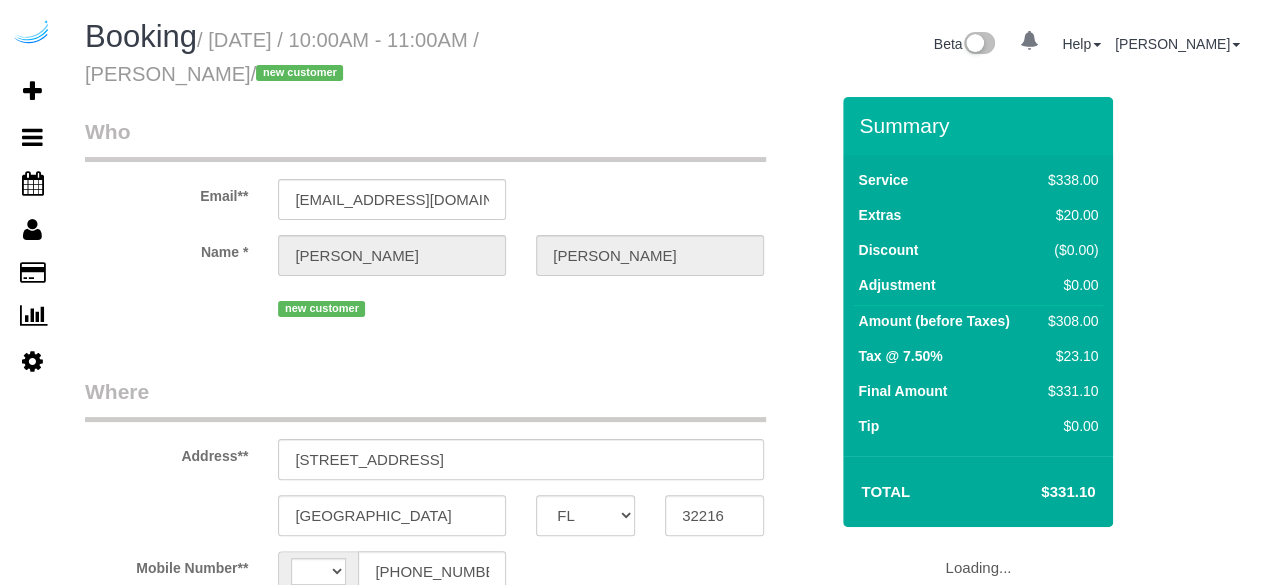 select on "string:US" 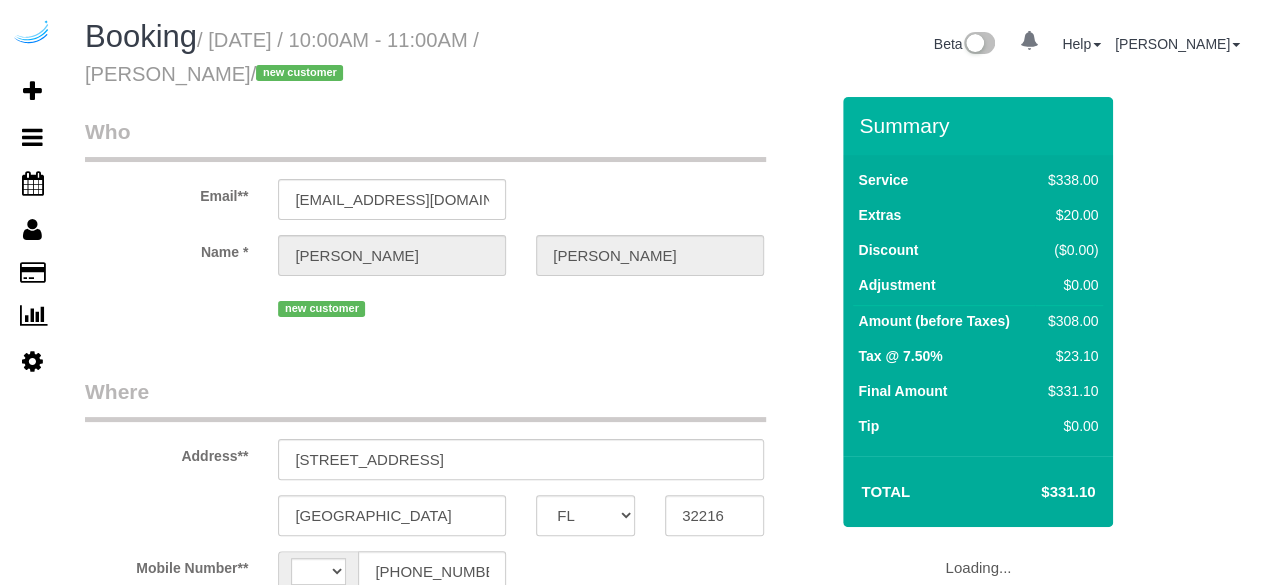 select on "spot1" 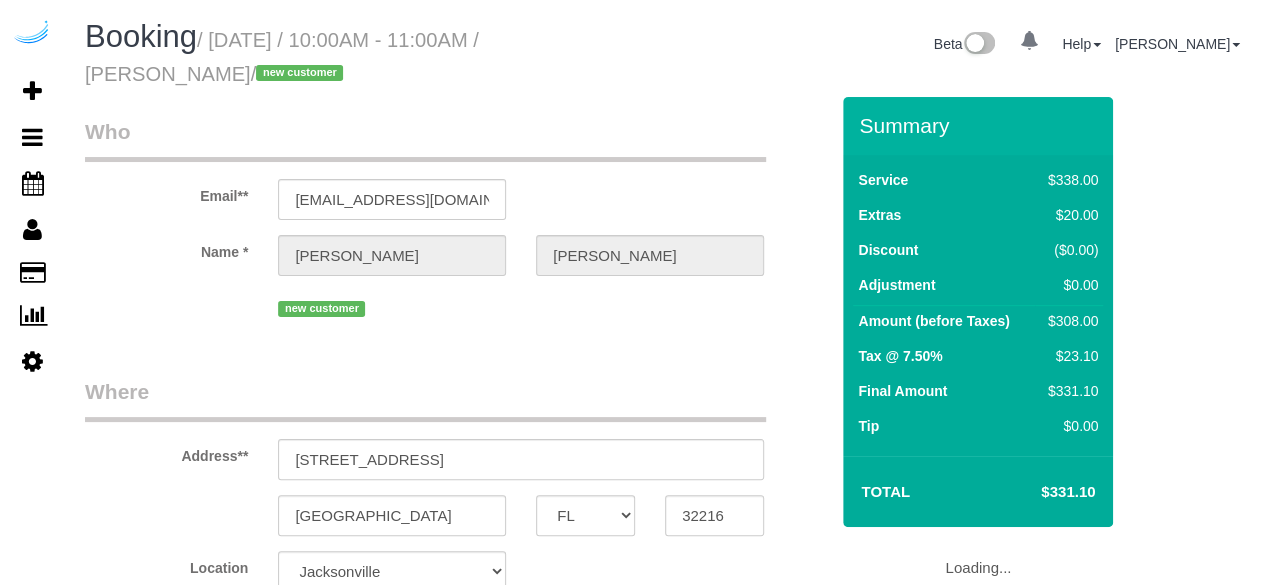 select on "object:825" 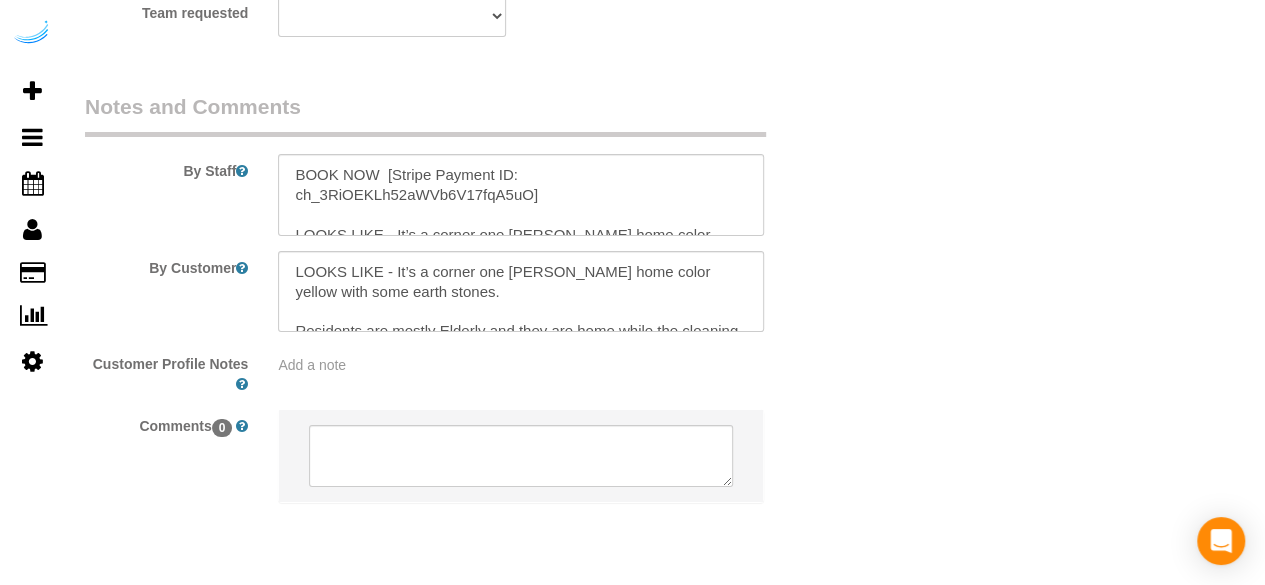 scroll, scrollTop: 3679, scrollLeft: 0, axis: vertical 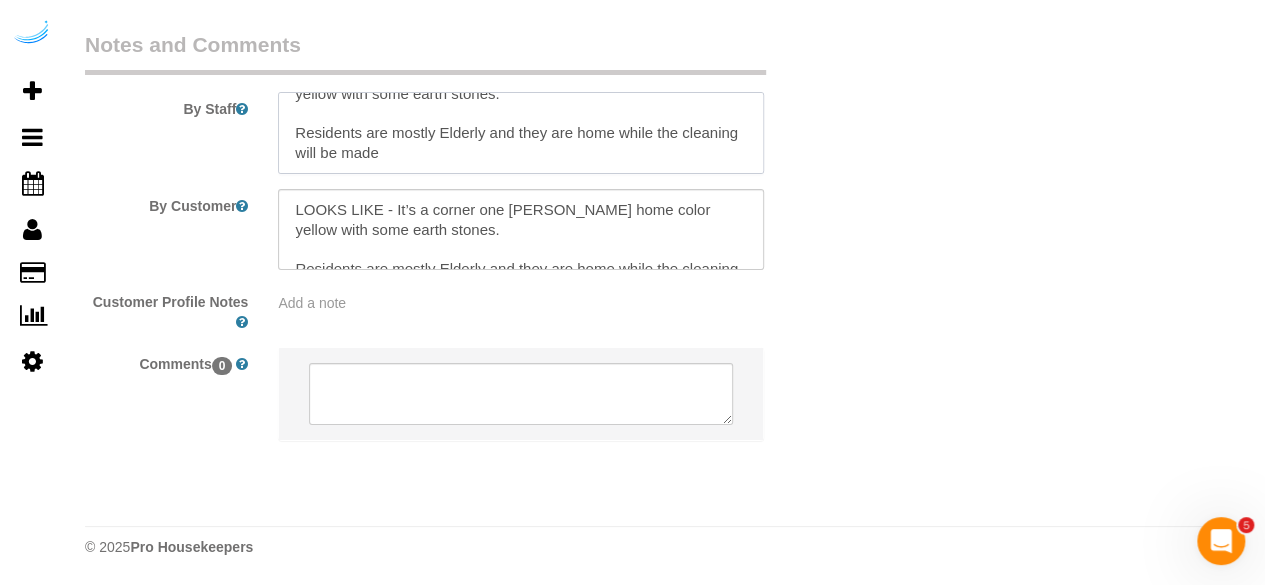 click at bounding box center [521, 133] 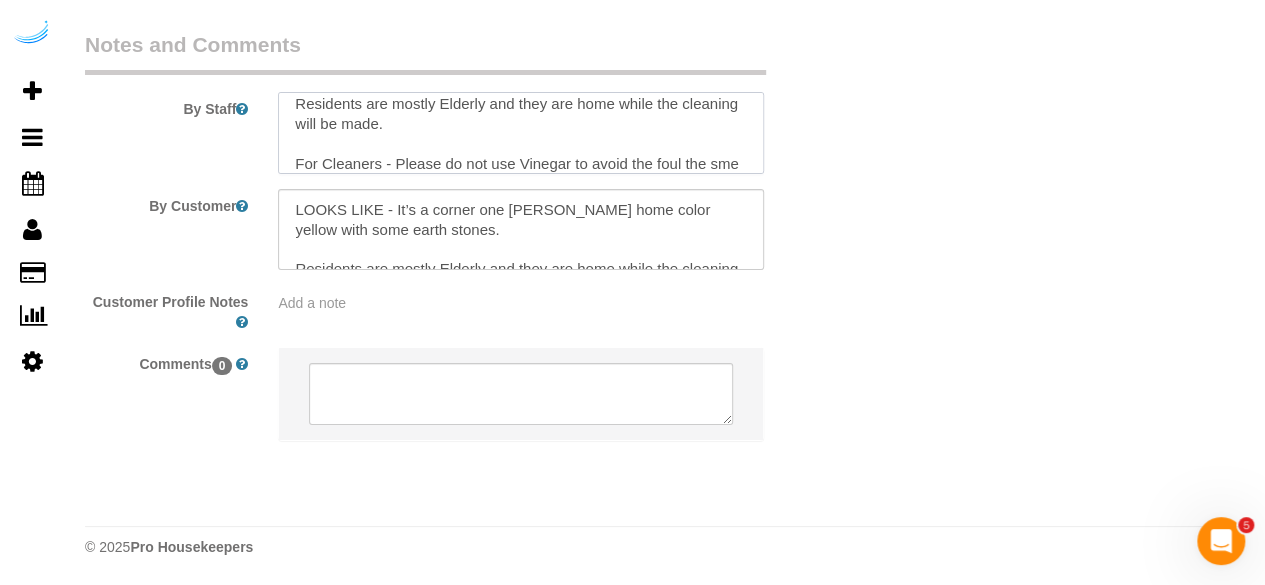 scroll, scrollTop: 148, scrollLeft: 0, axis: vertical 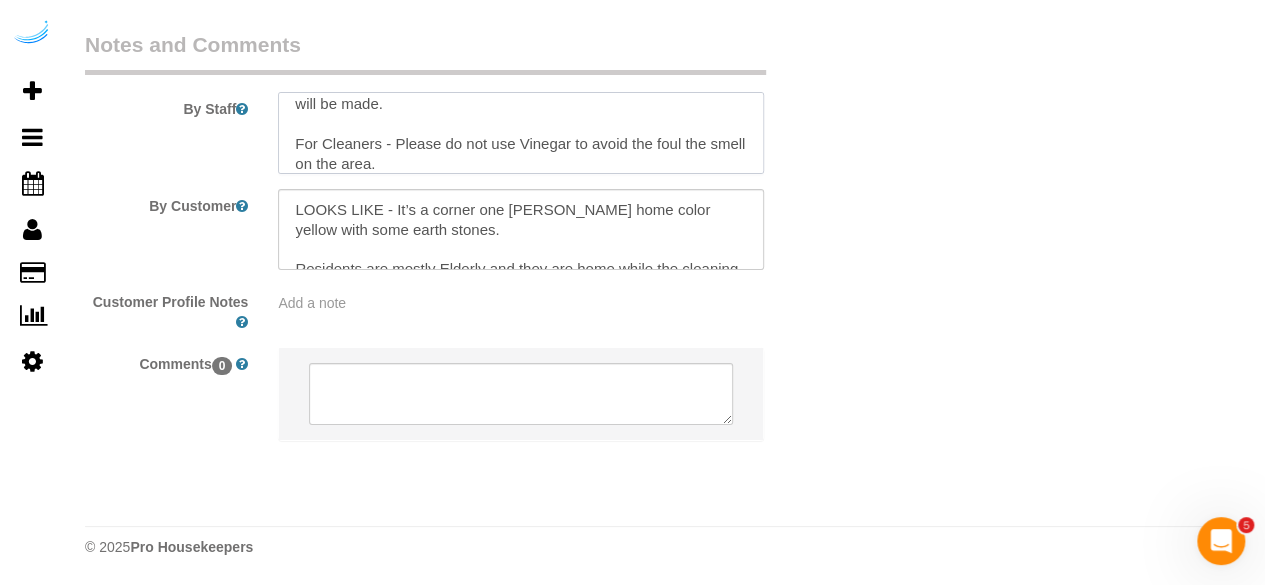 drag, startPoint x: 500, startPoint y: 163, endPoint x: 297, endPoint y: 140, distance: 204.2988 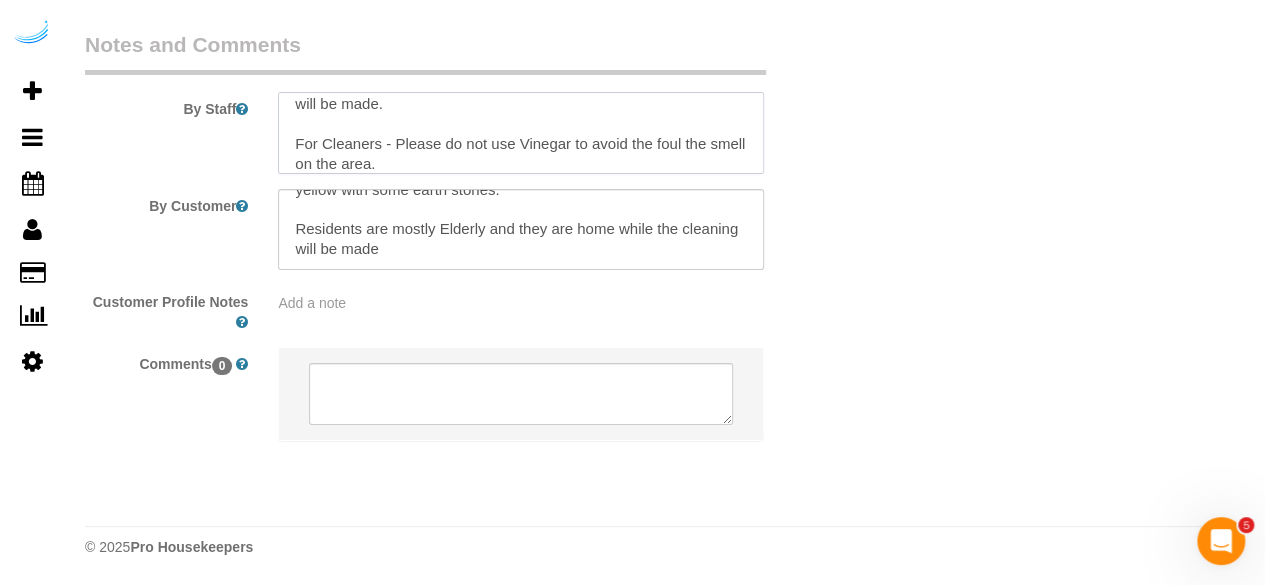 type on "BOOK NOW  [Stripe Payment ID: ch_3RiOEKLh52aWVb6V17fqA5uO]
LOOKS LIKE - It’s a corner one [PERSON_NAME] home color yellow with some earth stones.
Residents are mostly Elderly and they are home while the cleaning will be made.
For Cleaners - Please do not use Vinegar to avoid the foul the smell on the area." 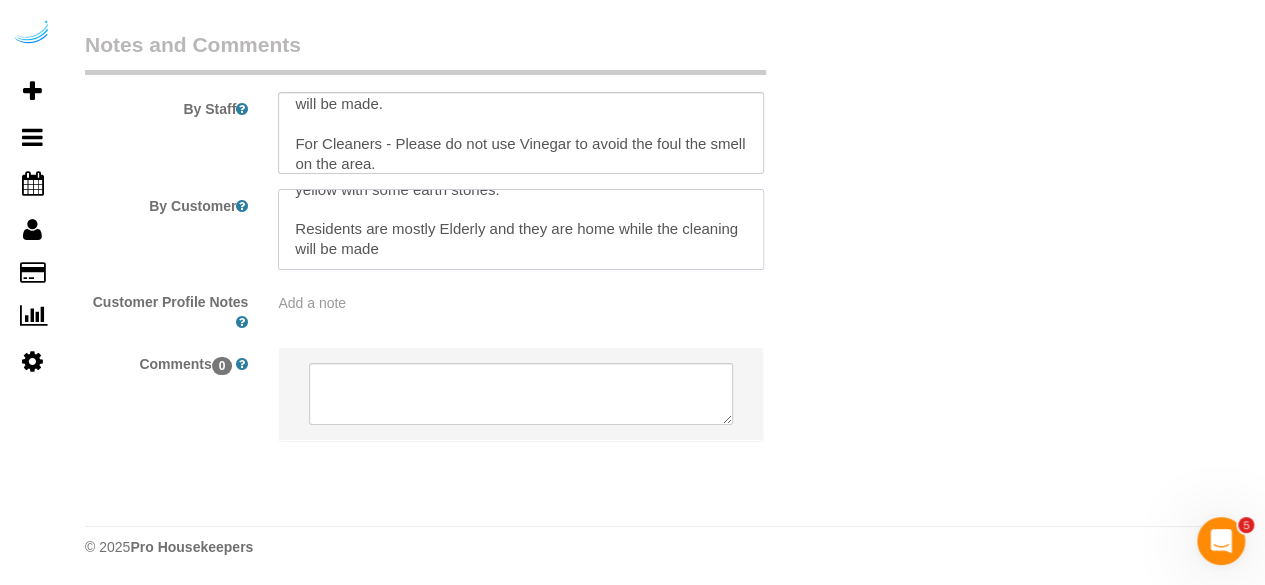 click at bounding box center (521, 230) 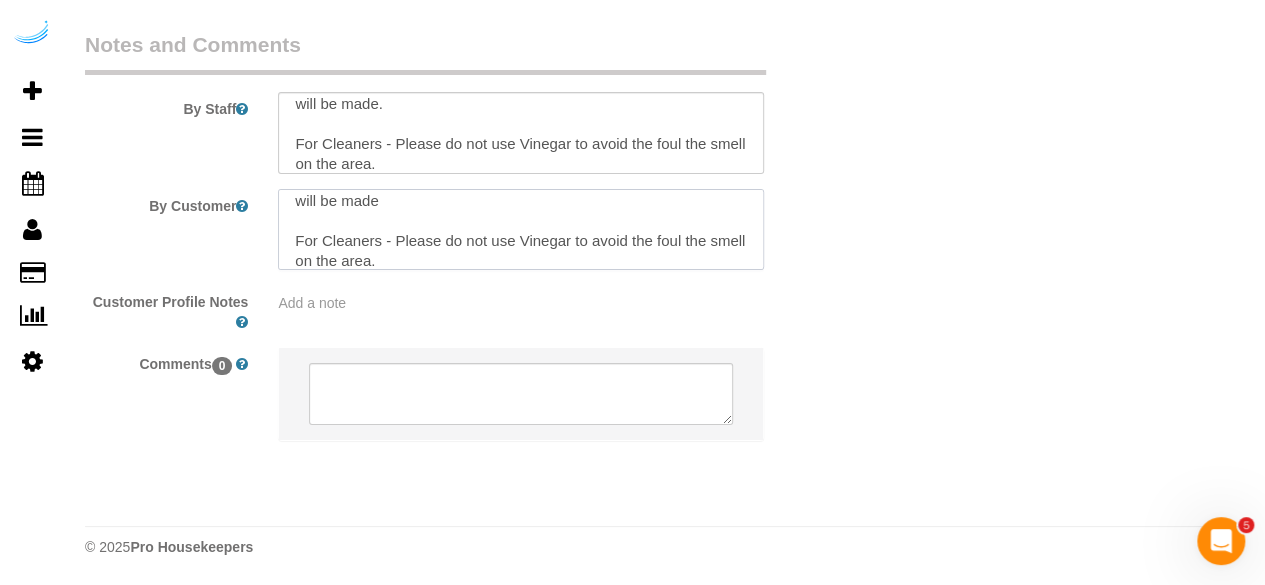 scroll, scrollTop: 108, scrollLeft: 0, axis: vertical 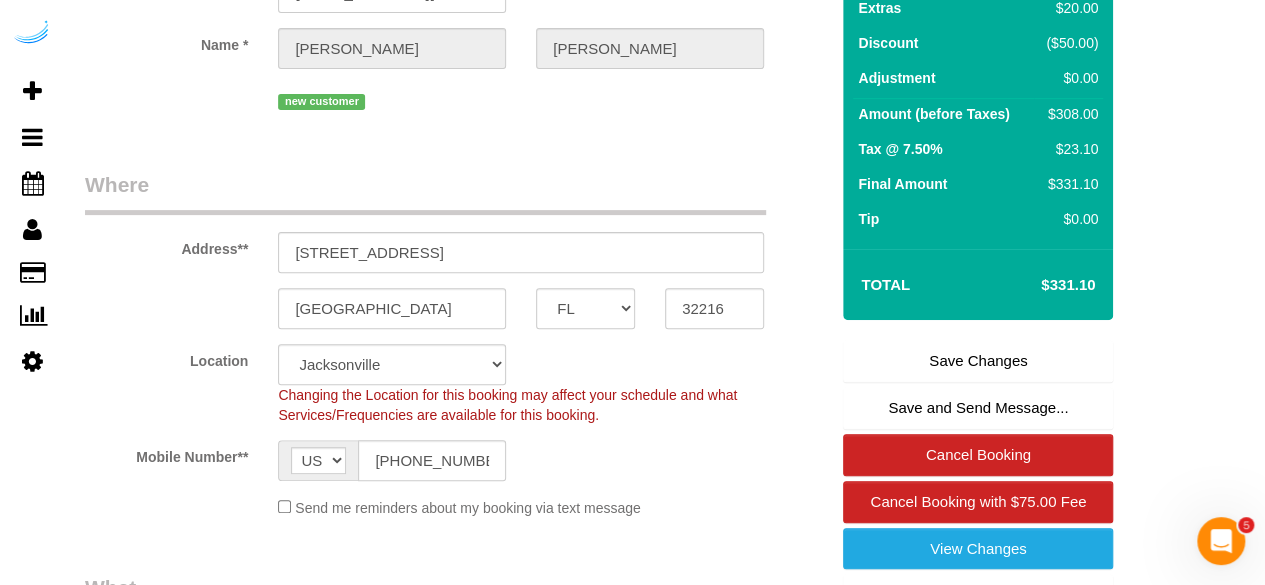 type on "LOOKS LIKE - It’s a corner one [PERSON_NAME] home color yellow with some earth stones.
Residents are mostly Elderly and they are home while the cleaning will be made
For Cleaners - Please do not use Vinegar to avoid the foul the smell on the area." 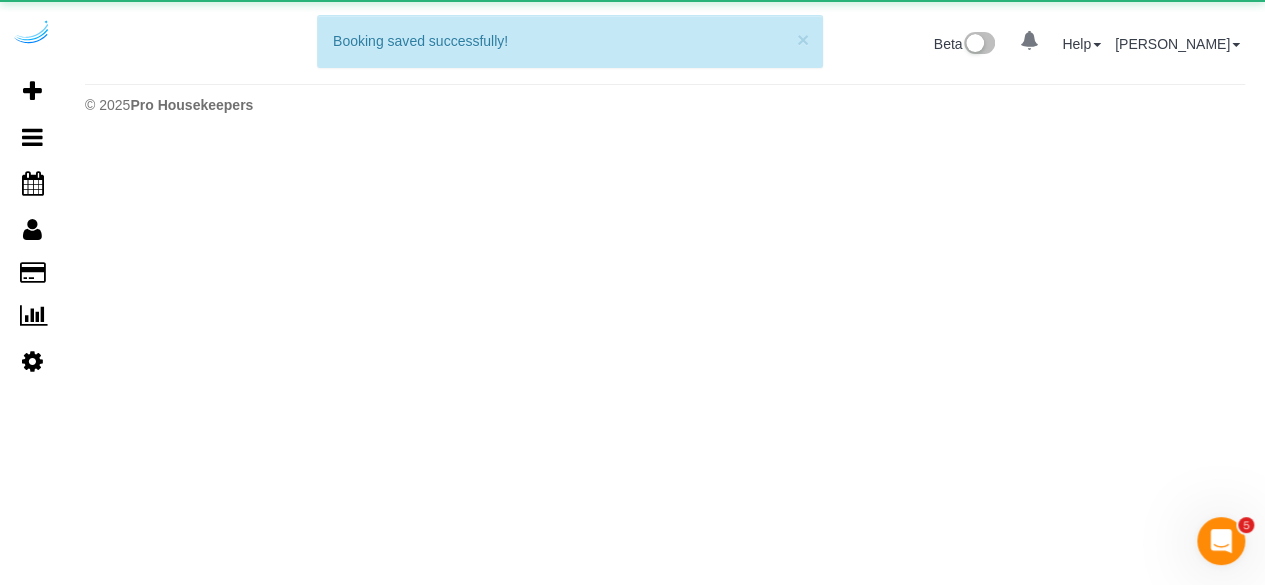 scroll, scrollTop: 0, scrollLeft: 0, axis: both 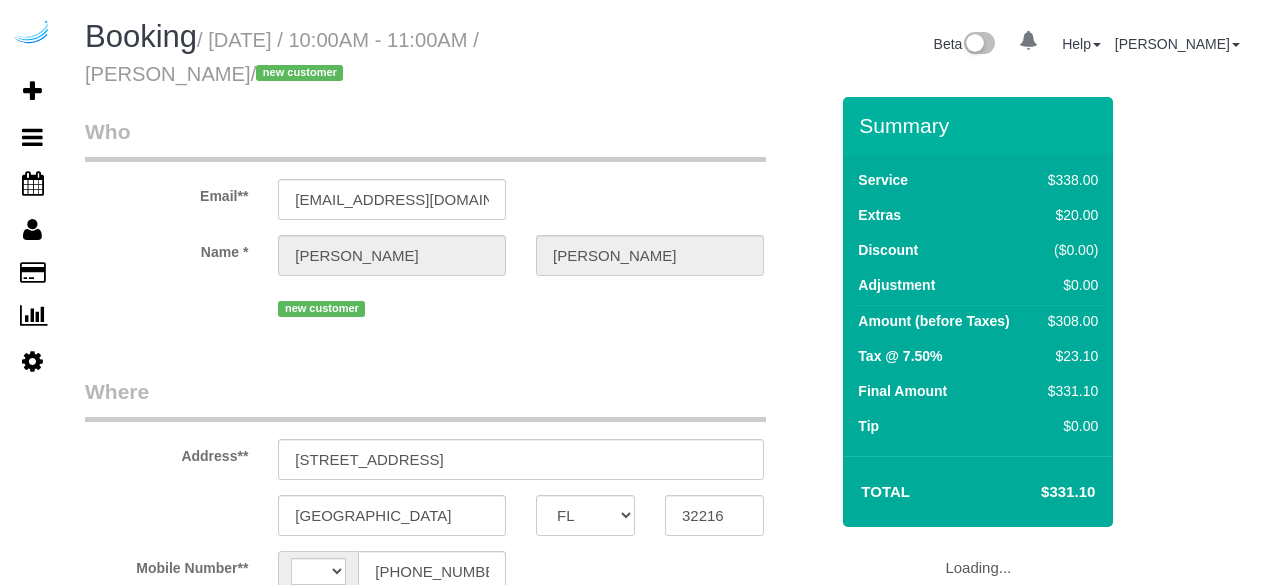 select on "FL" 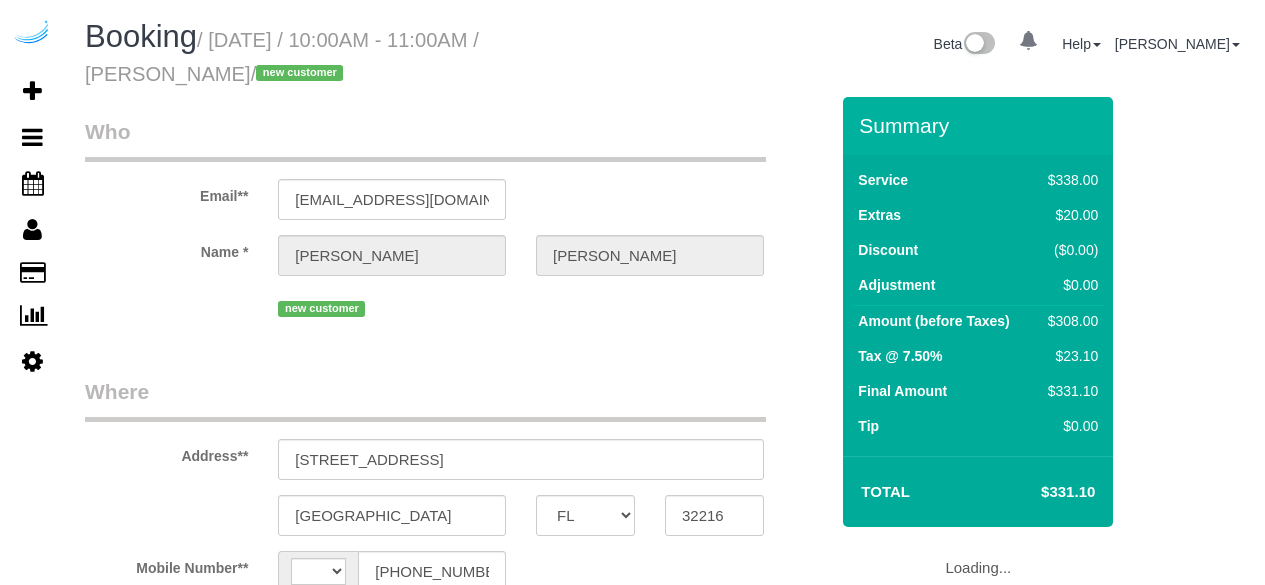 scroll, scrollTop: 0, scrollLeft: 0, axis: both 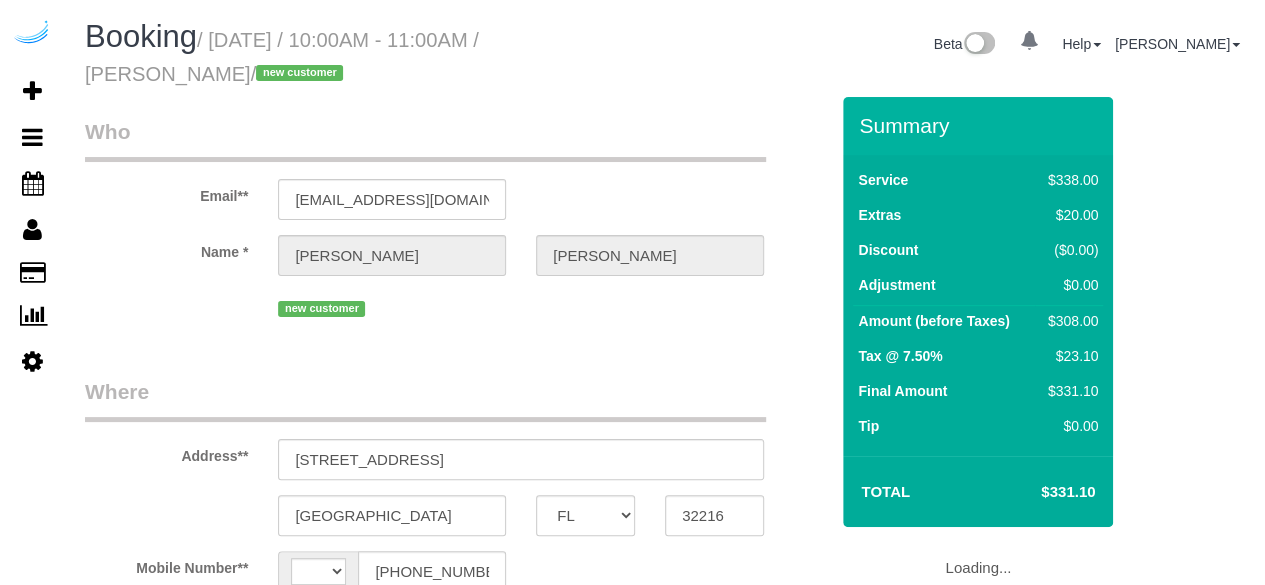 select on "string:[GEOGRAPHIC_DATA]" 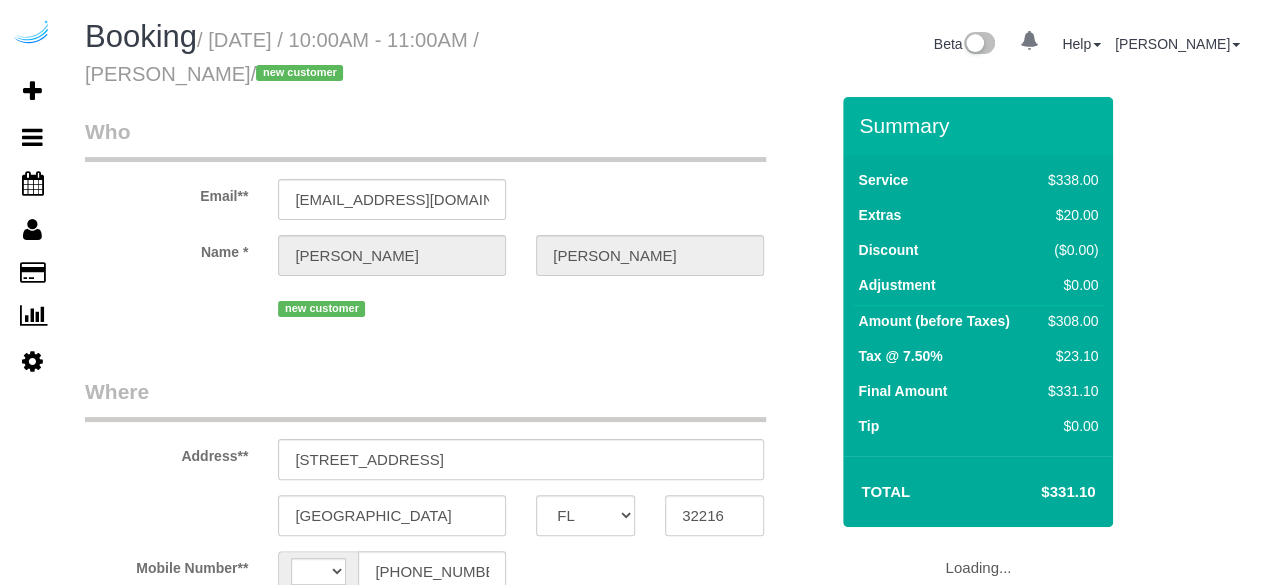 select on "object:610" 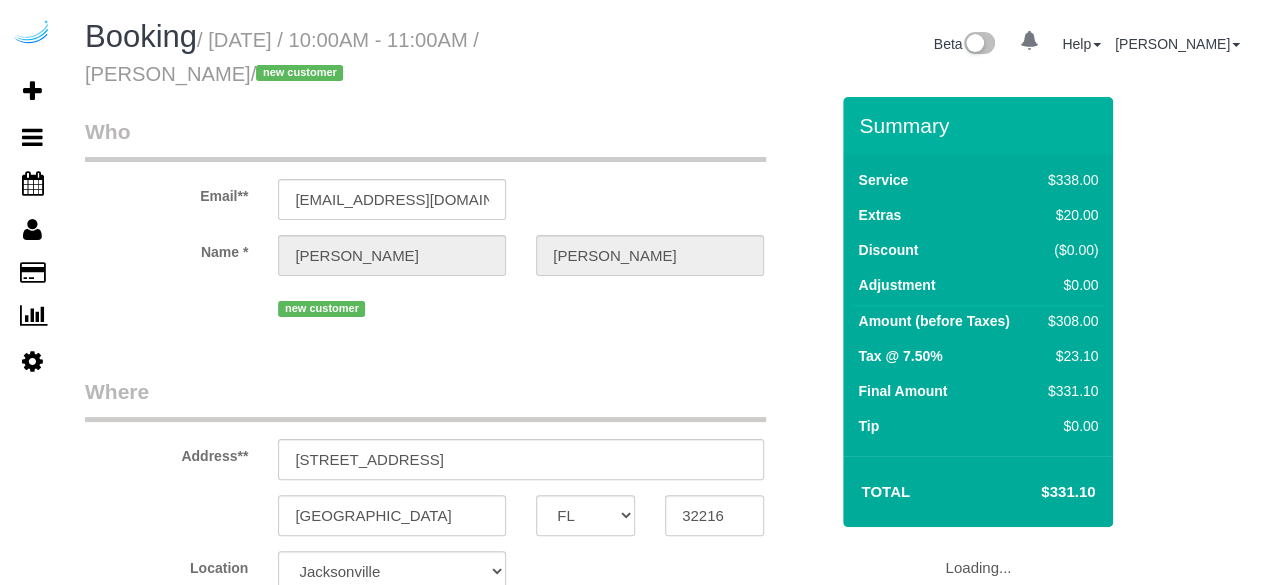 select on "5" 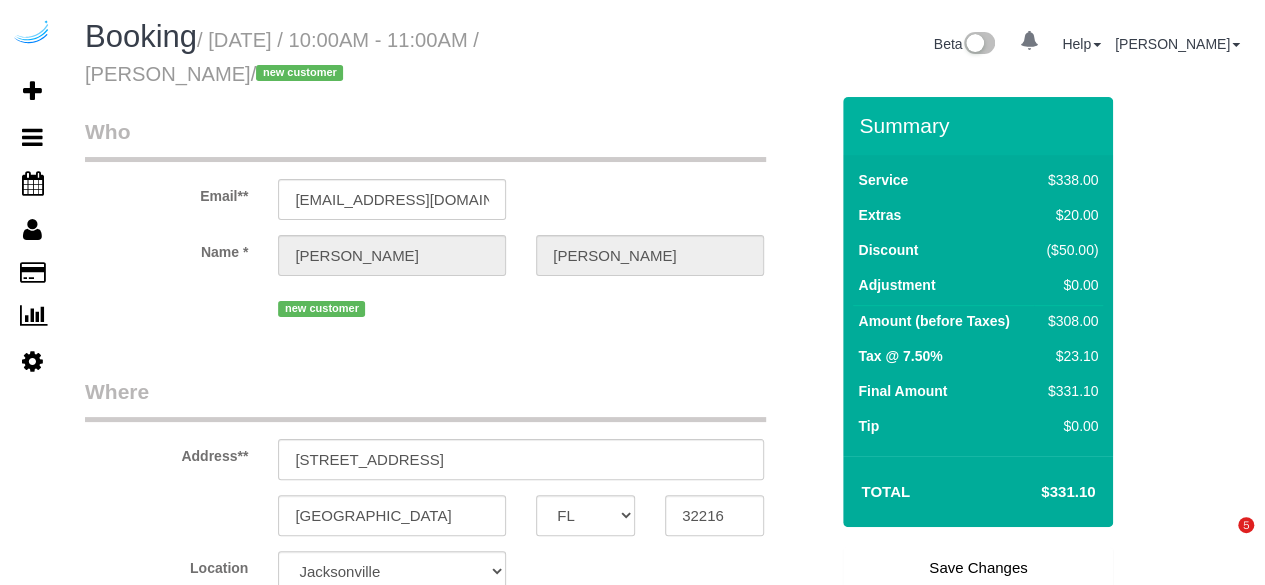 scroll, scrollTop: 633, scrollLeft: 0, axis: vertical 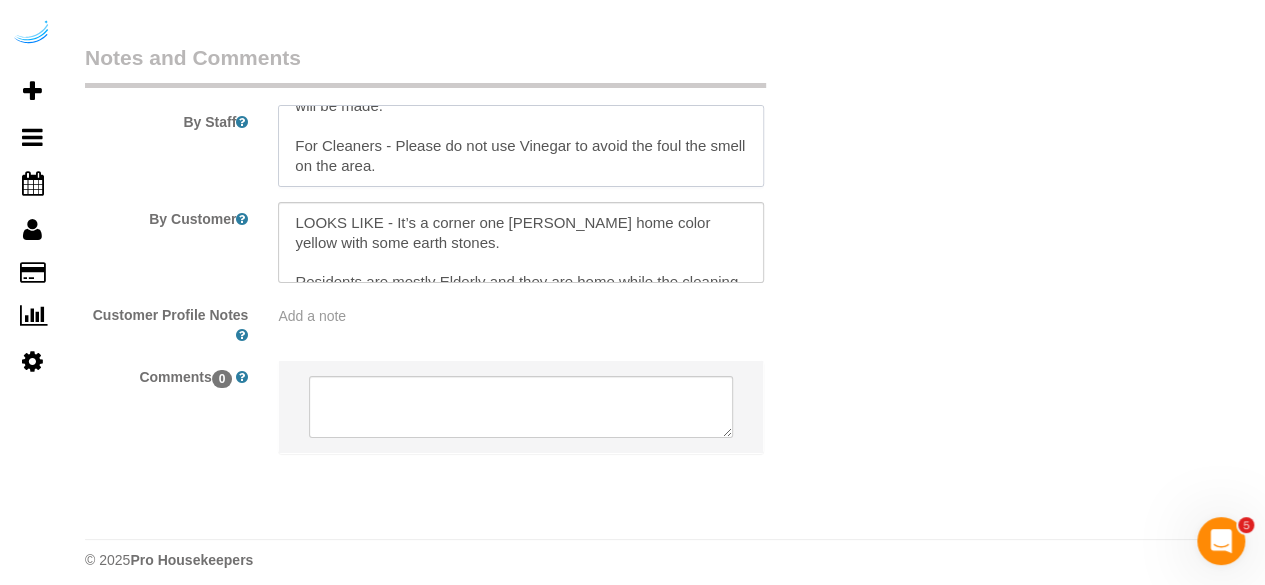 click at bounding box center [521, 146] 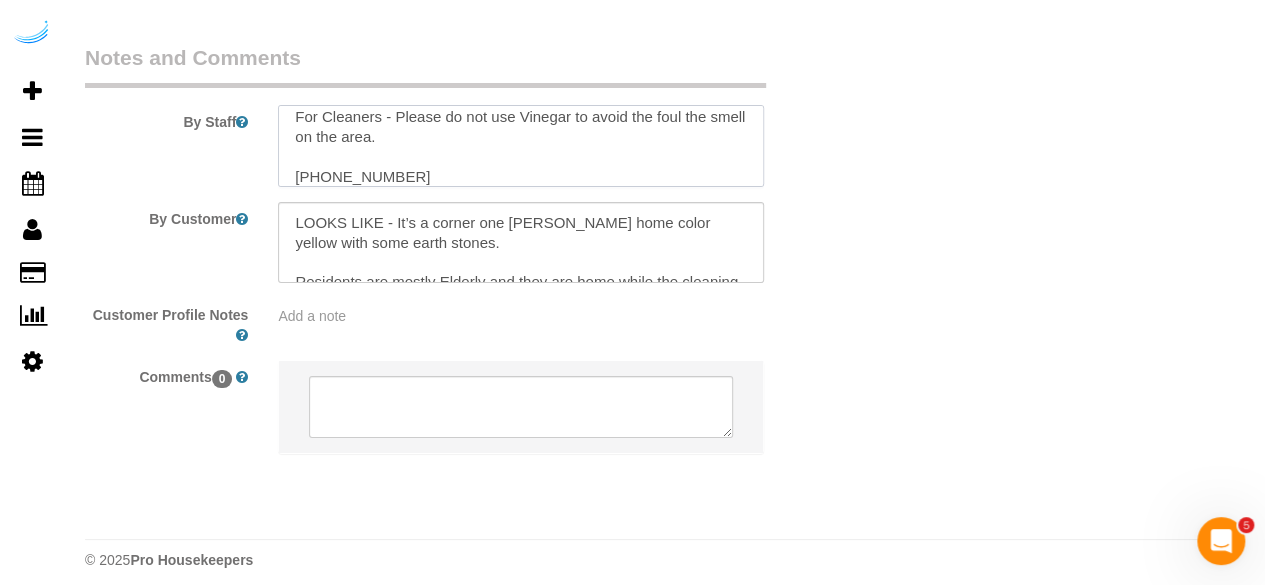 click at bounding box center (521, 146) 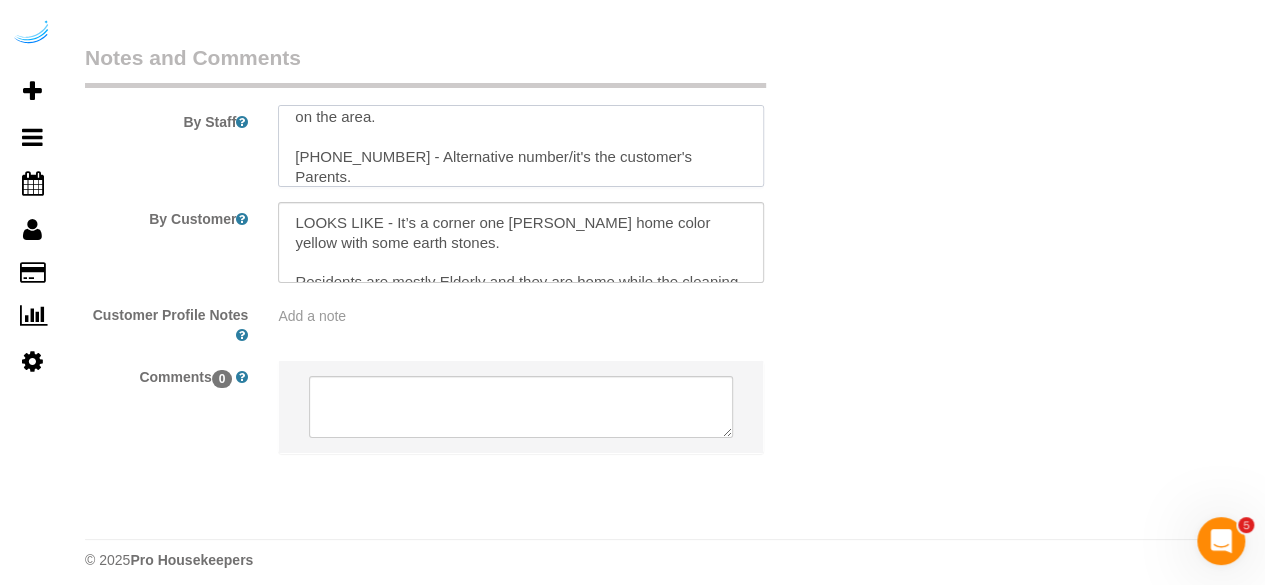 scroll, scrollTop: 228, scrollLeft: 0, axis: vertical 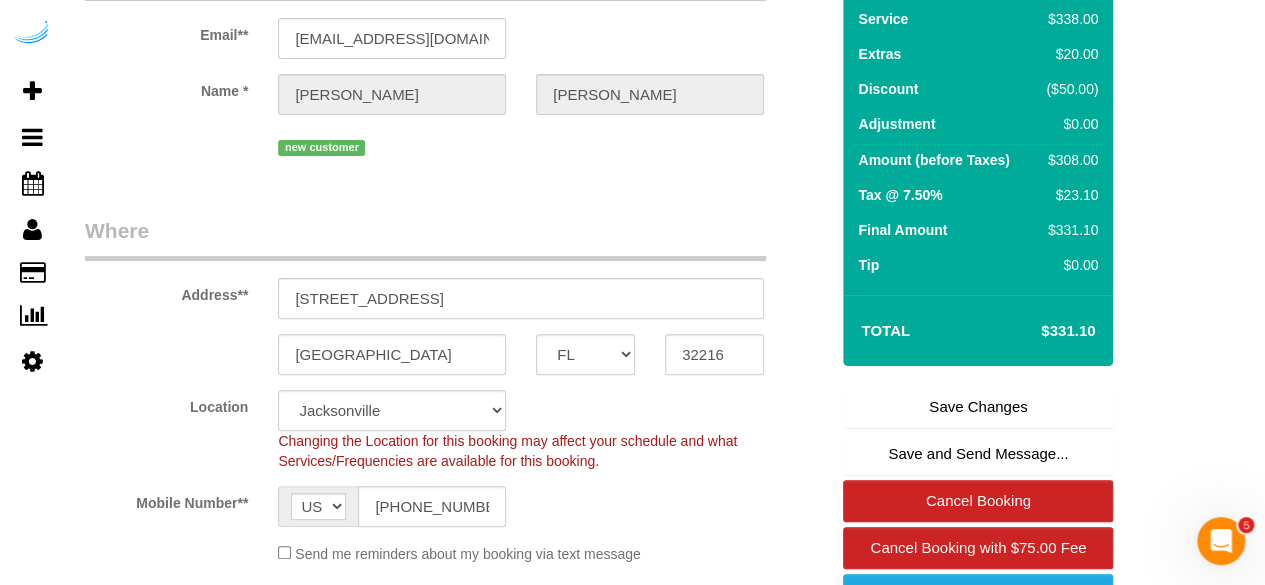 type on "BOOK NOW  [Stripe Payment ID: ch_3RiOEKLh52aWVb6V17fqA5uO]
LOOKS LIKE - It’s a corner one storie home color yellow with some earth stones.
Residents are mostly Elderly and they are home while the cleaning will be made.
For Cleaners - Please do not use Vinegar to avoid the foul the smell on the area.
904 614 6068 - Alternative number/it's the customer's Parents.
Please have extra attention to the kitchen floors" 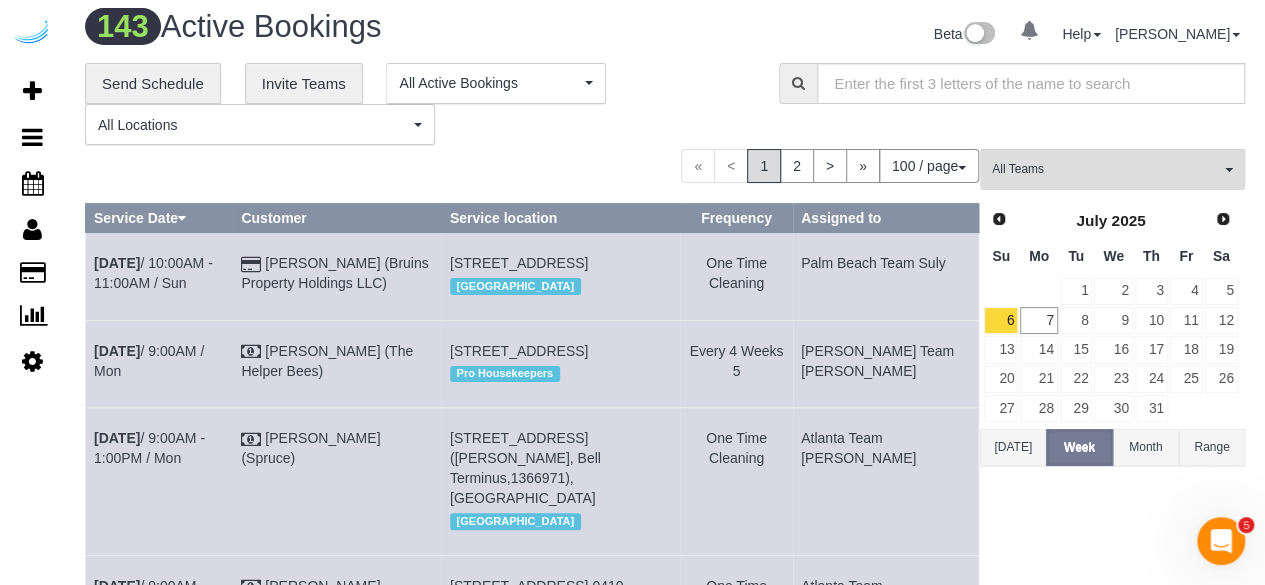 scroll, scrollTop: 0, scrollLeft: 0, axis: both 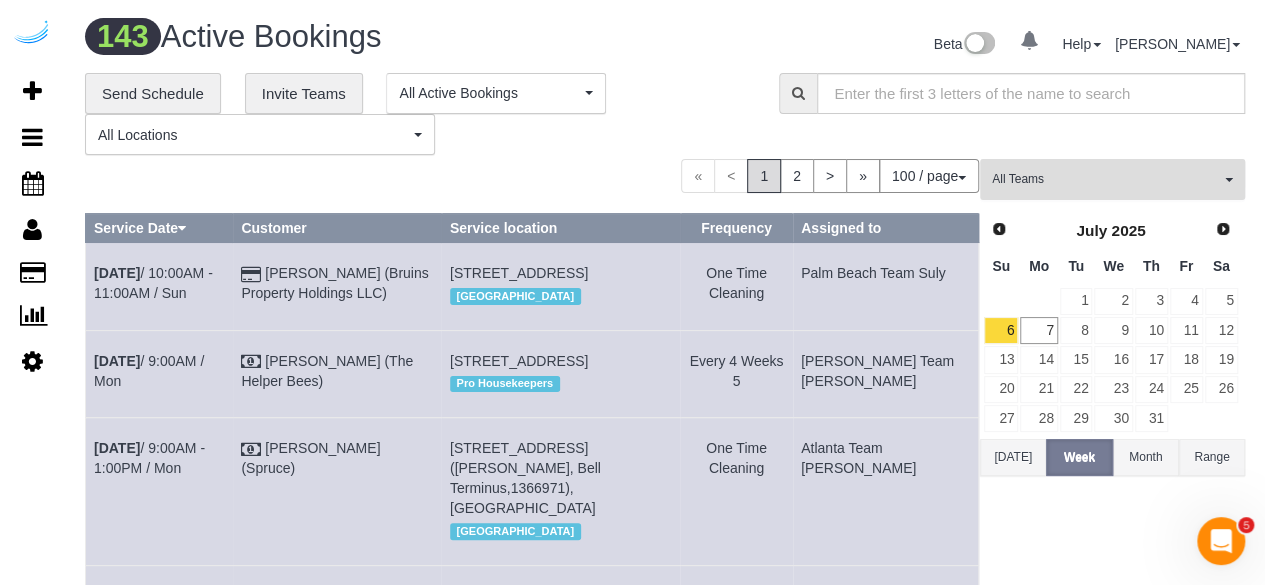 click on "All Teams" at bounding box center [1112, 179] 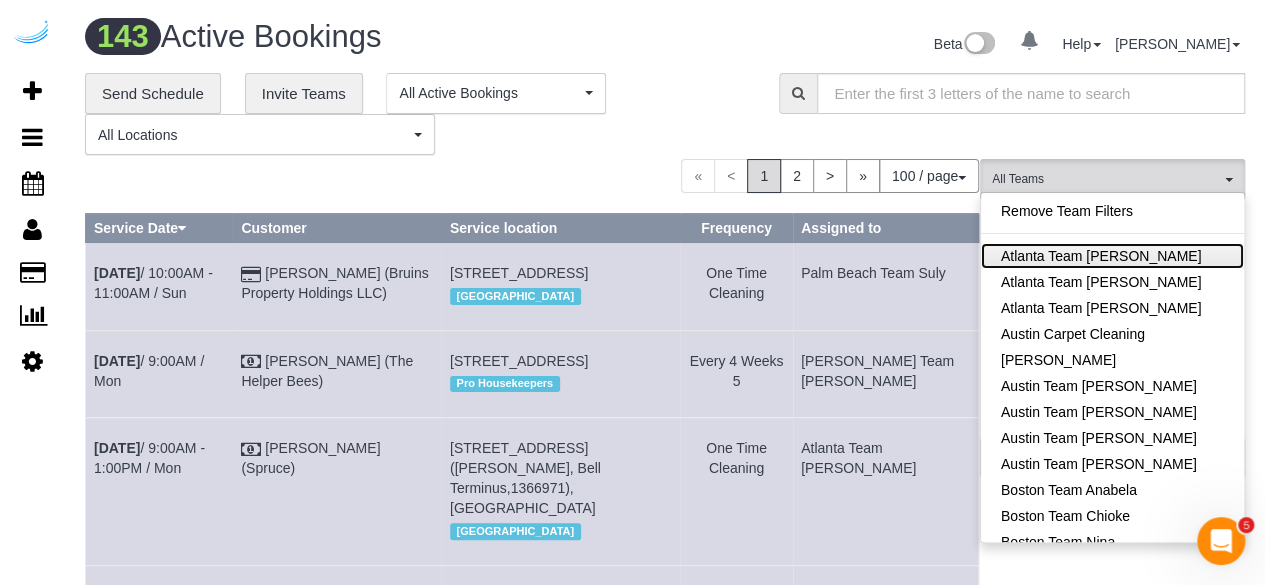 click on "Atlanta Team Eliane" at bounding box center (1112, 256) 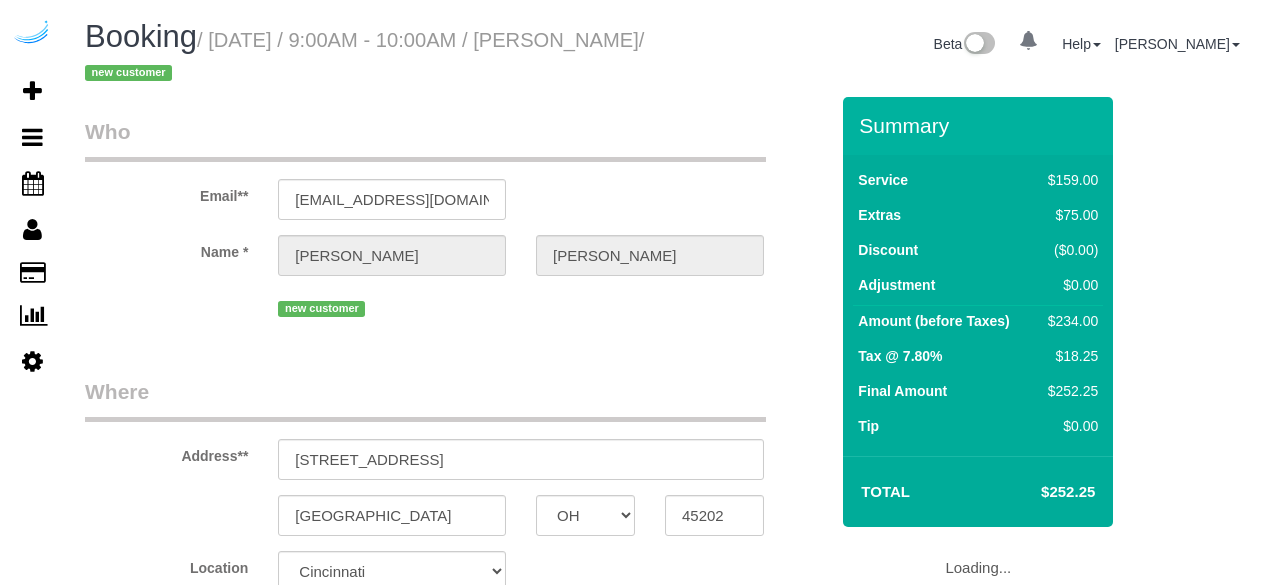 select on "OH" 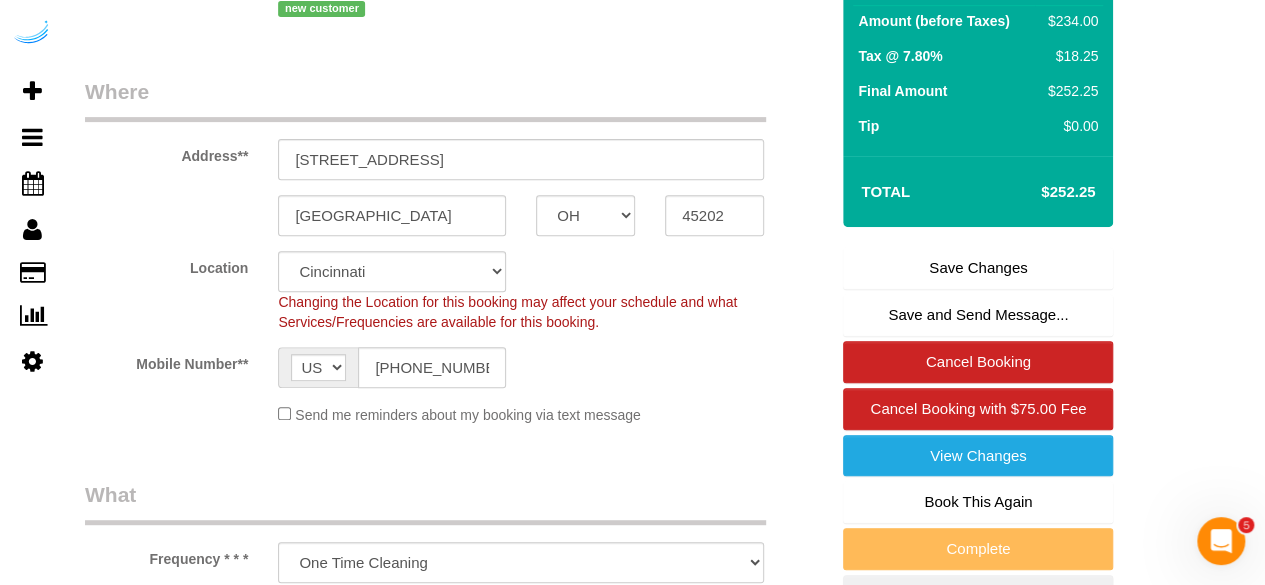 scroll, scrollTop: 0, scrollLeft: 0, axis: both 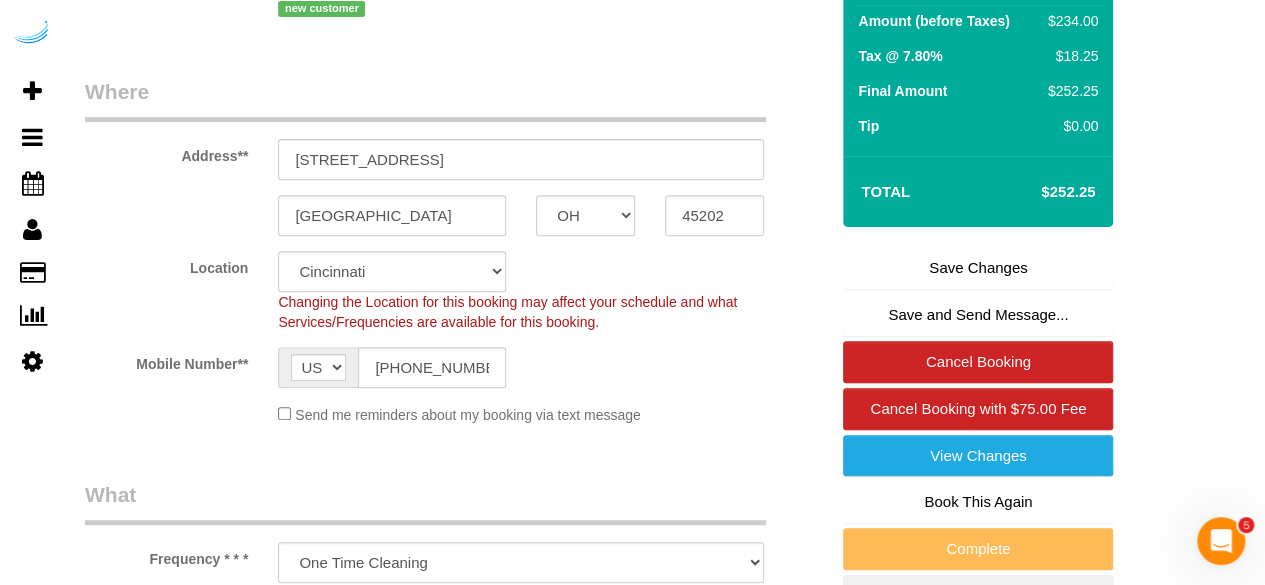 click on "Location
Pro Housekeepers [GEOGRAPHIC_DATA] [GEOGRAPHIC_DATA] [GEOGRAPHIC_DATA] [GEOGRAPHIC_DATA] [GEOGRAPHIC_DATA] [GEOGRAPHIC_DATA] [GEOGRAPHIC_DATA] Ft [GEOGRAPHIC_DATA] [GEOGRAPHIC_DATA] [GEOGRAPHIC_DATA] [US_STATE] [GEOGRAPHIC_DATA] [GEOGRAPHIC_DATA] Area [GEOGRAPHIC_DATA] Area [GEOGRAPHIC_DATA] [GEOGRAPHIC_DATA] Area [GEOGRAPHIC_DATA] [GEOGRAPHIC_DATA] [GEOGRAPHIC_DATA] [GEOGRAPHIC_DATA] Area [GEOGRAPHIC_DATA] [GEOGRAPHIC_DATA] [GEOGRAPHIC_DATA] Area [GEOGRAPHIC_DATA] [GEOGRAPHIC_DATA] [US_STATE] [GEOGRAPHIC_DATA]
Changing the Location for this booking may affect your schedule and what
Services/Frequencies are available for this booking." 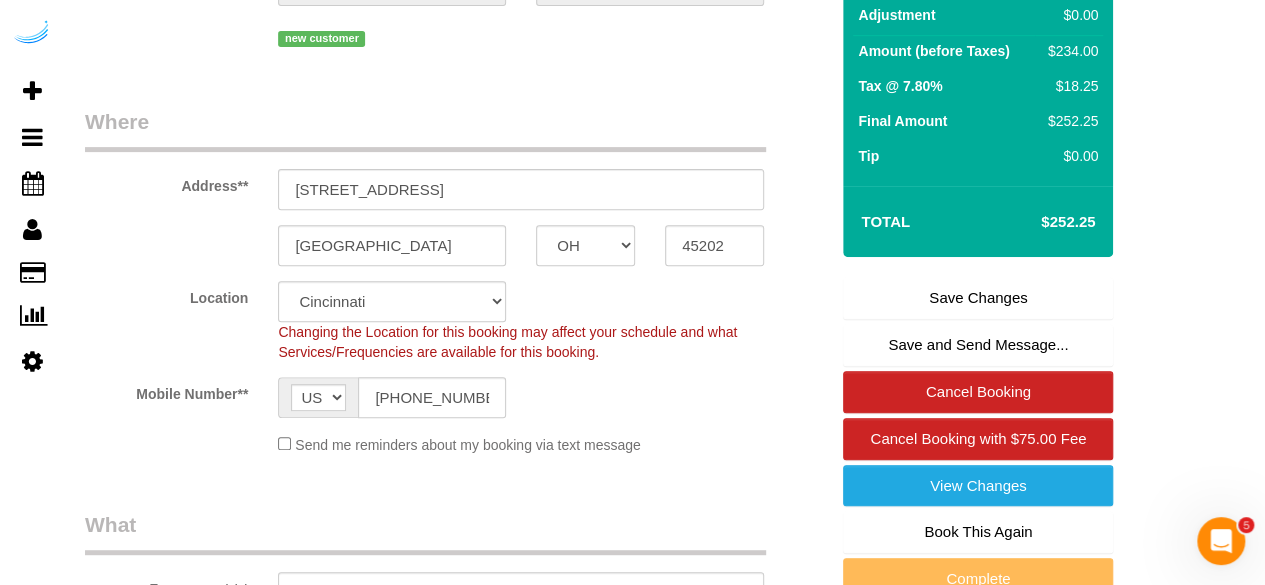 scroll, scrollTop: 0, scrollLeft: 0, axis: both 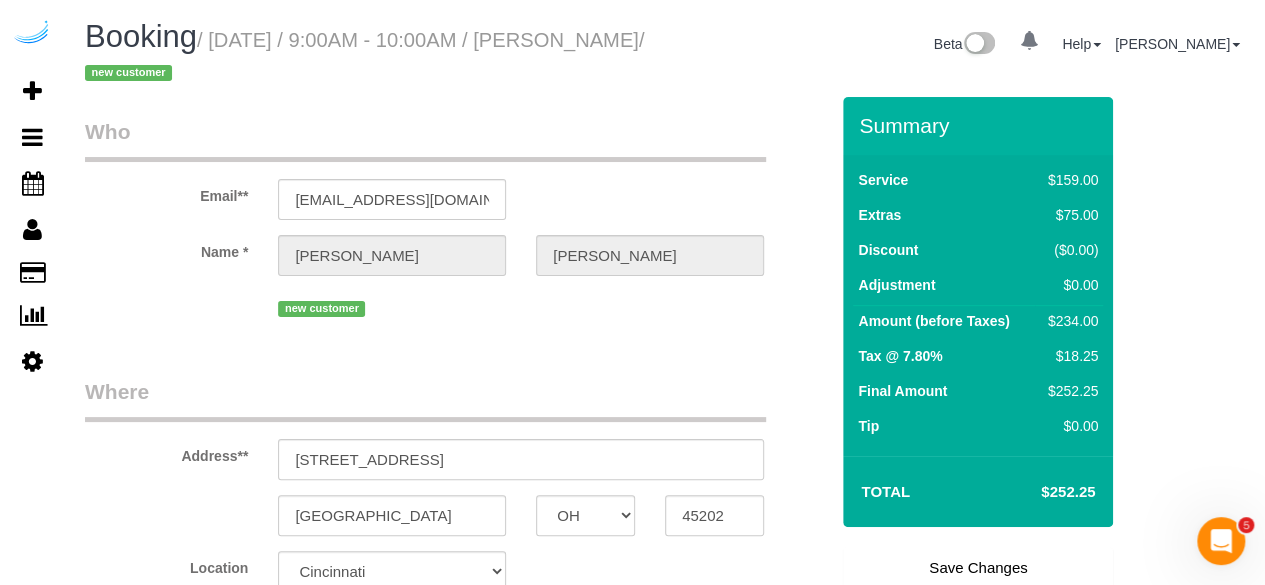 drag, startPoint x: 650, startPoint y: 335, endPoint x: 458, endPoint y: 384, distance: 198.15398 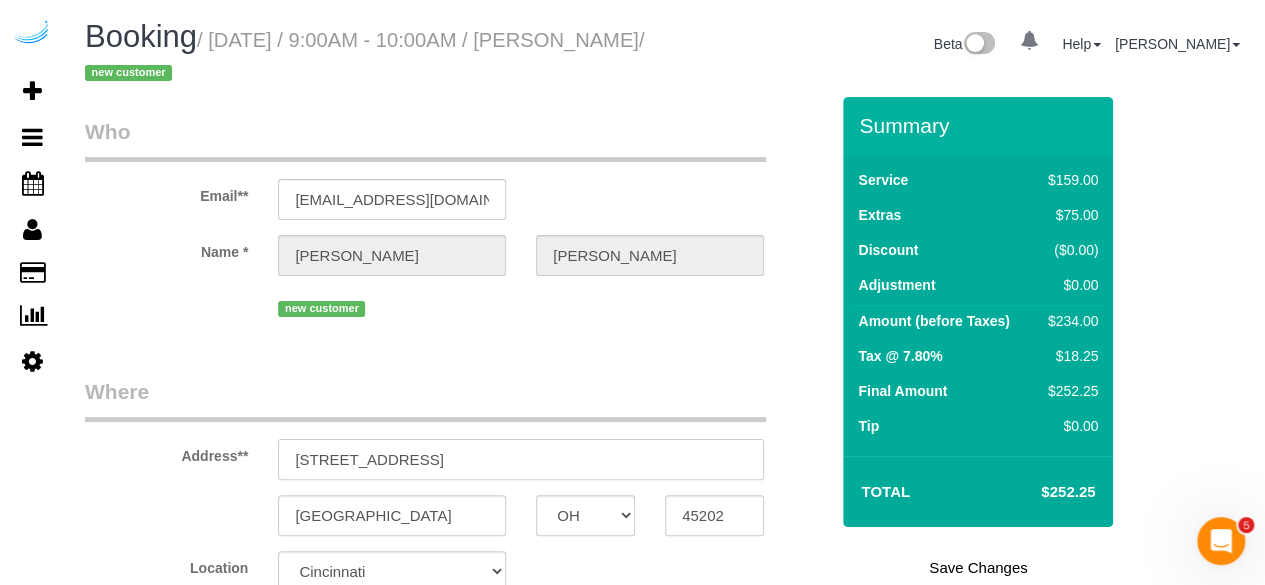click on "[STREET_ADDRESS]" at bounding box center [521, 459] 